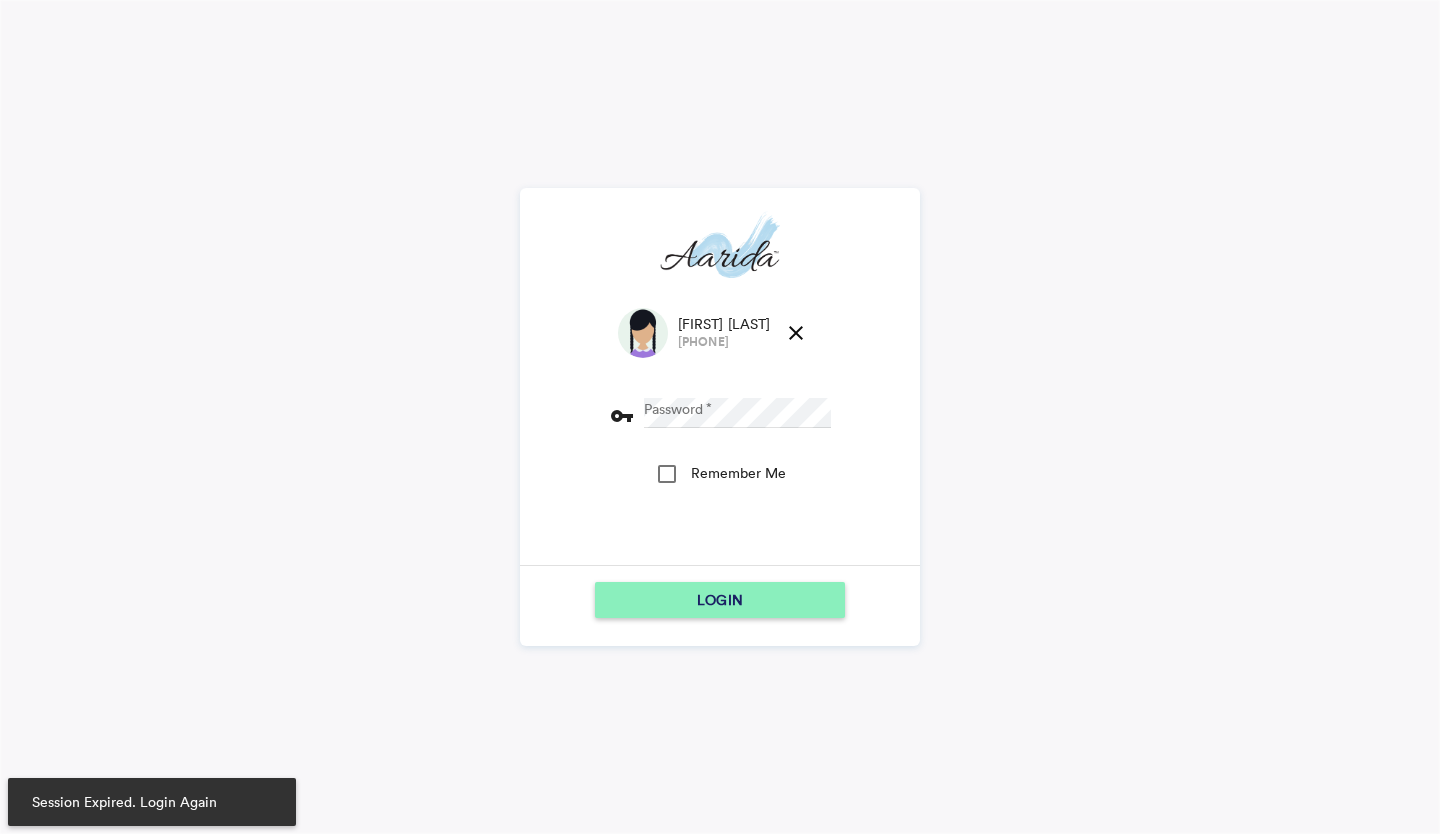 scroll, scrollTop: 0, scrollLeft: 0, axis: both 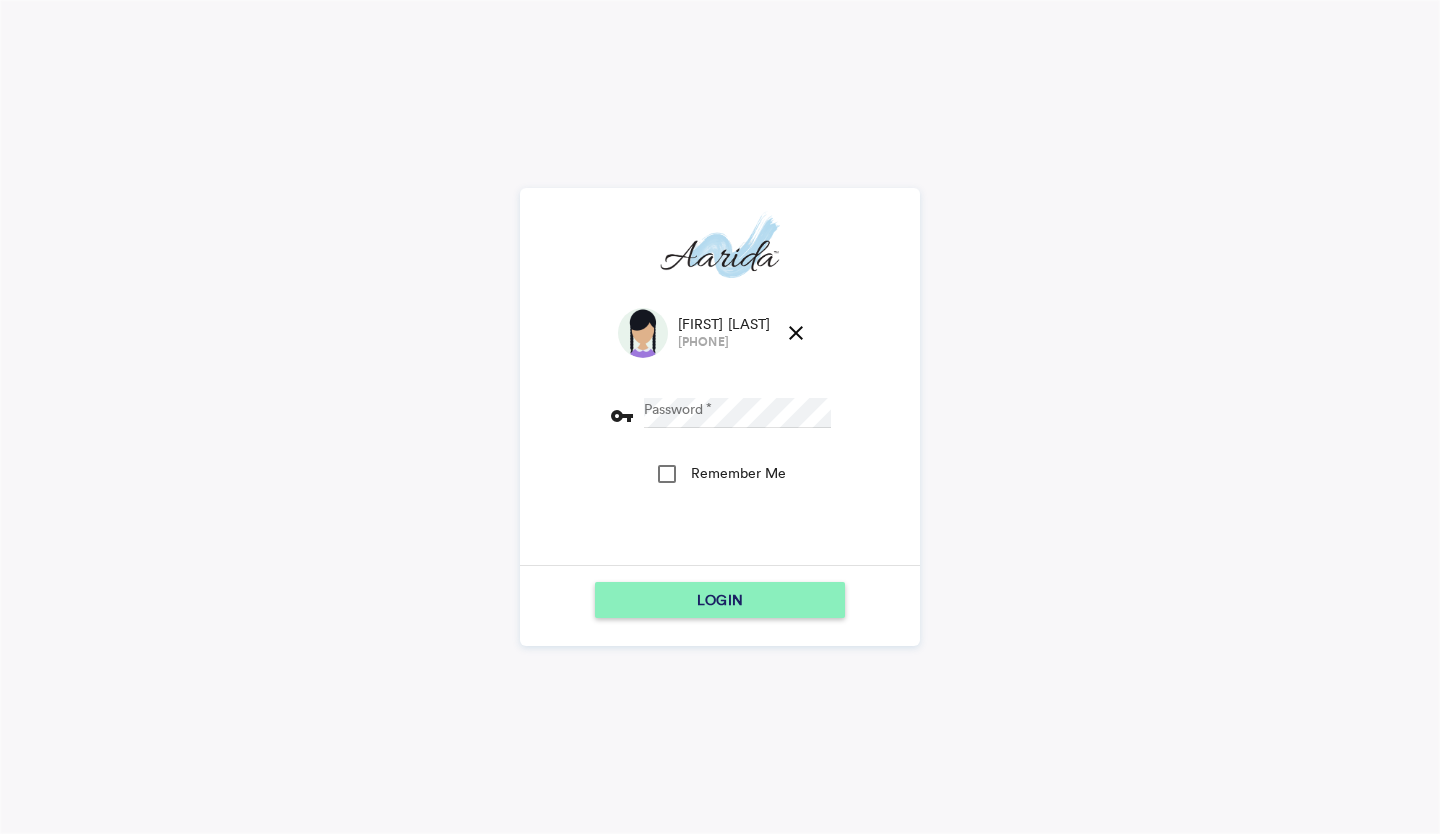 click on "close" at bounding box center (796, 333) 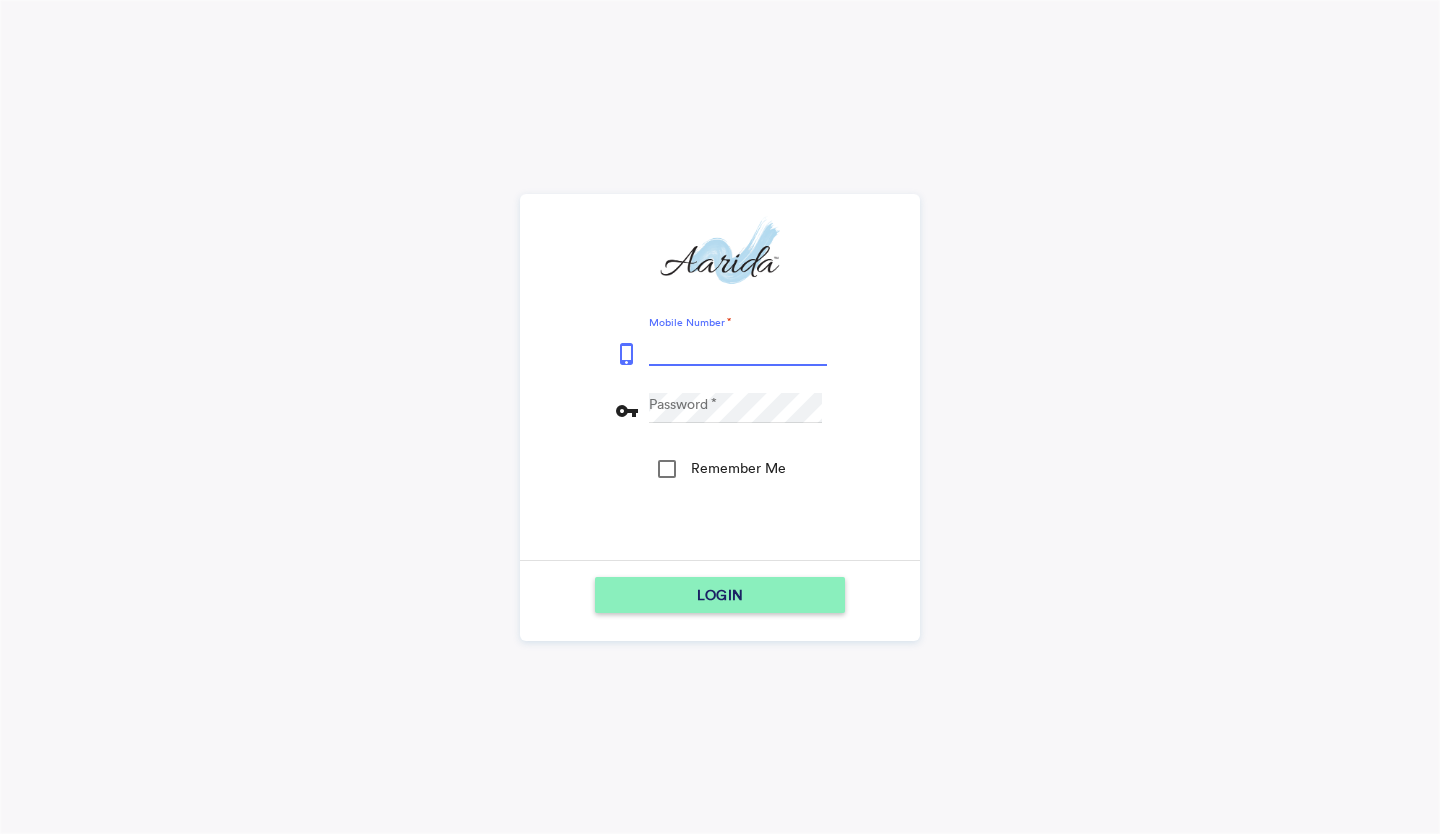 click on "Mobile Number" at bounding box center (738, 351) 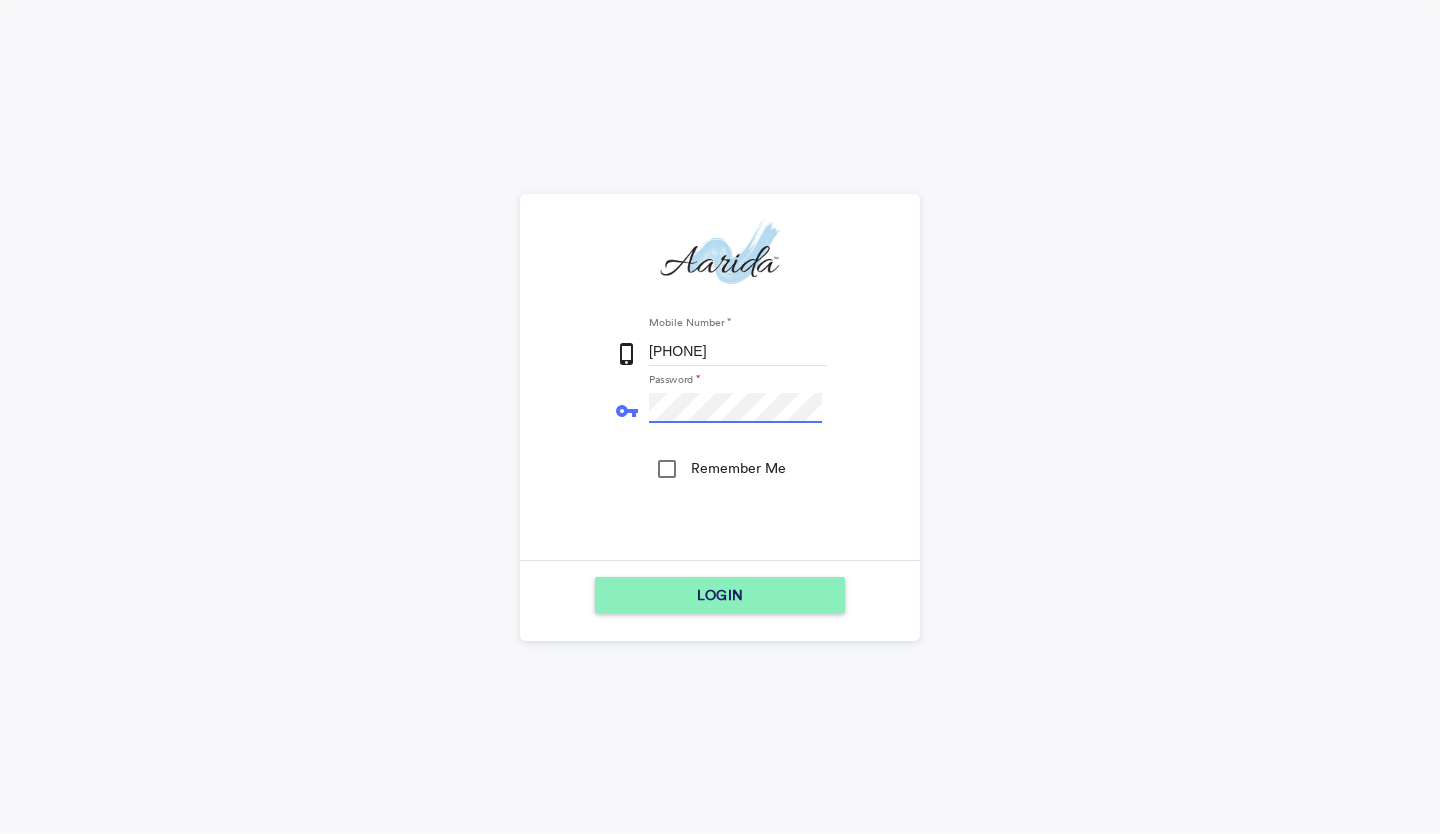 click on "LOGIN" at bounding box center [720, 595] 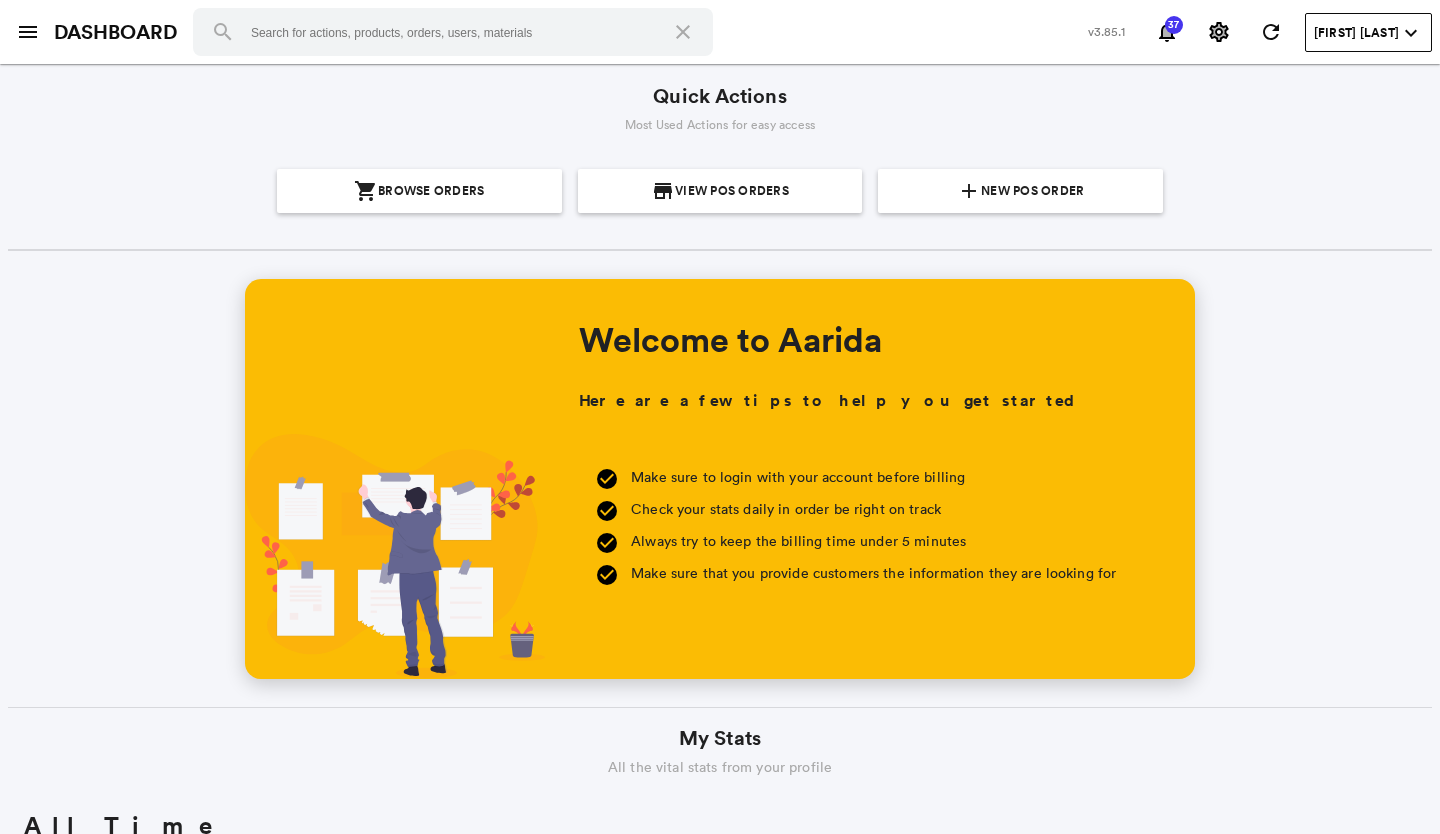 scroll, scrollTop: 0, scrollLeft: 0, axis: both 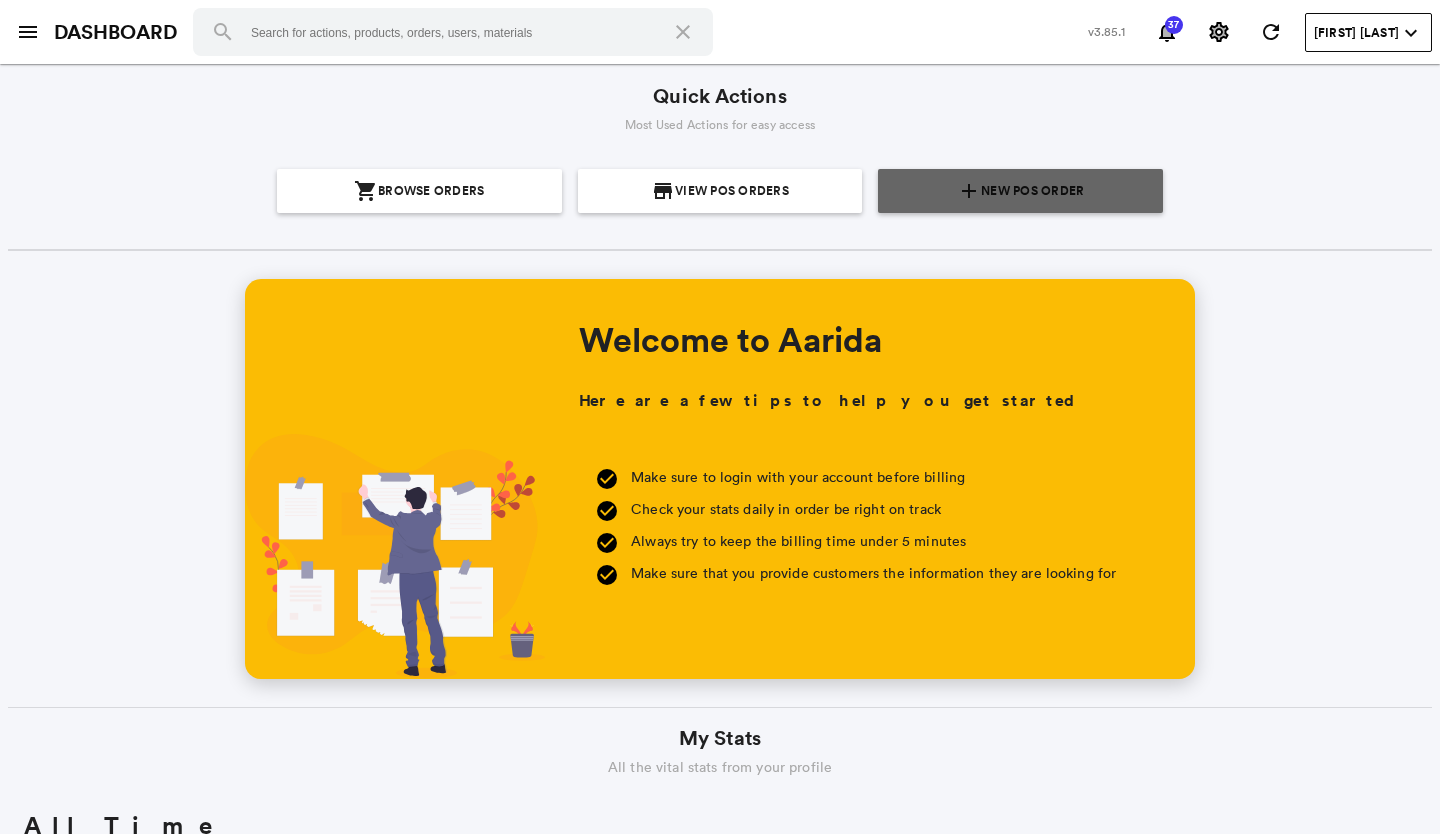 click on "add New POS Order" at bounding box center [1020, 191] 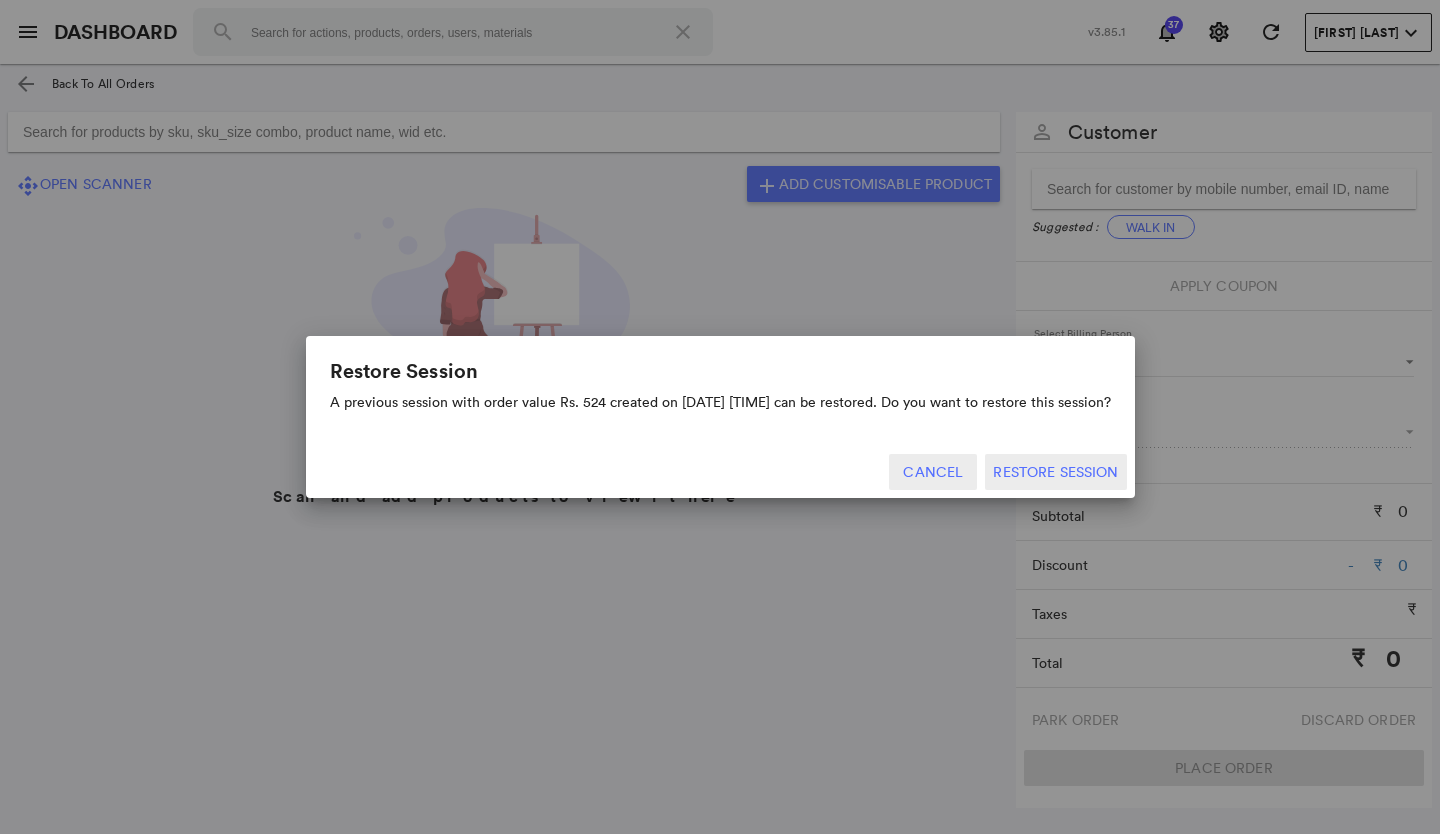 click on "Cancel" at bounding box center (933, 472) 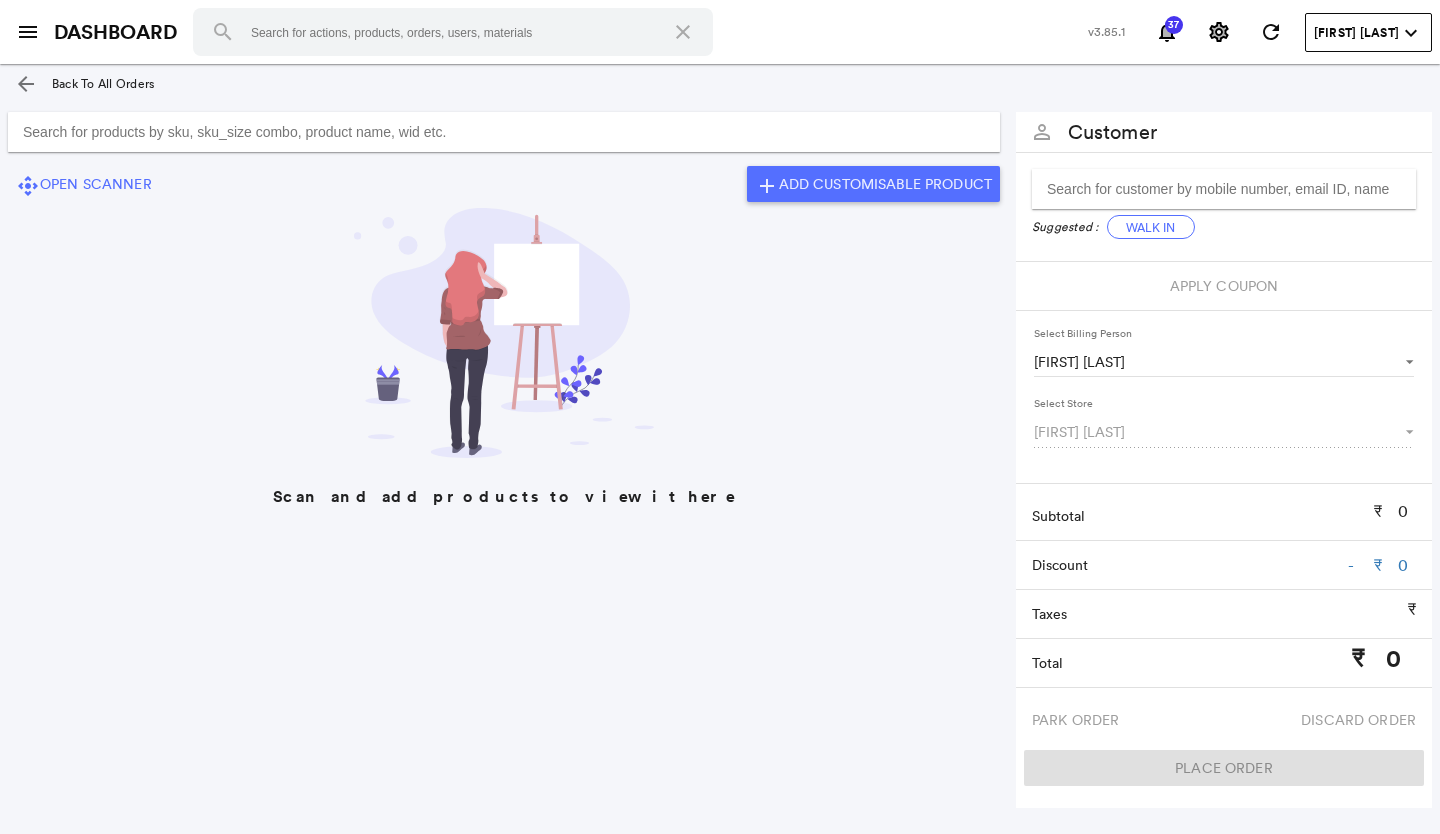 click at bounding box center [504, 132] 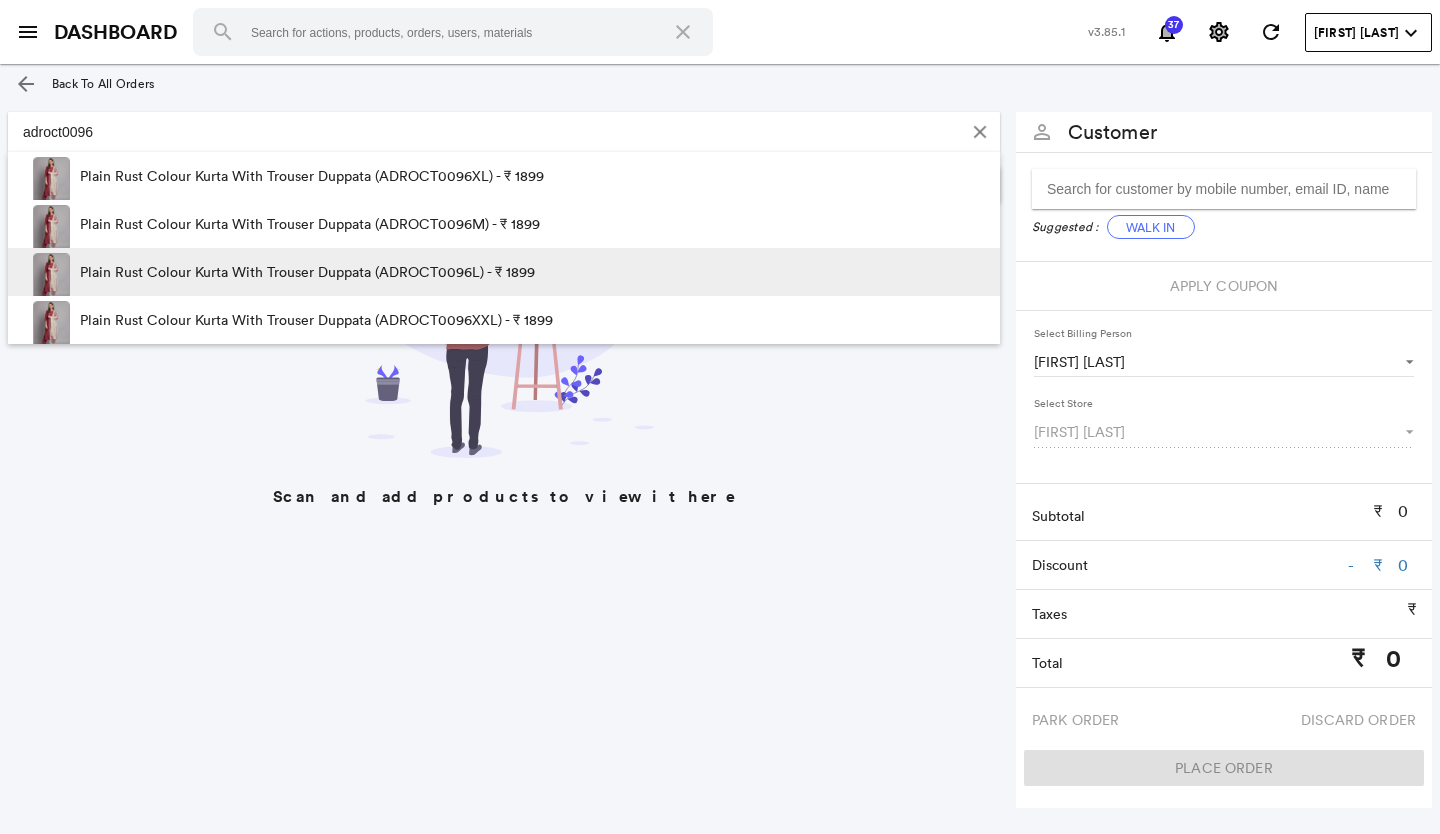 type on "adroct0096" 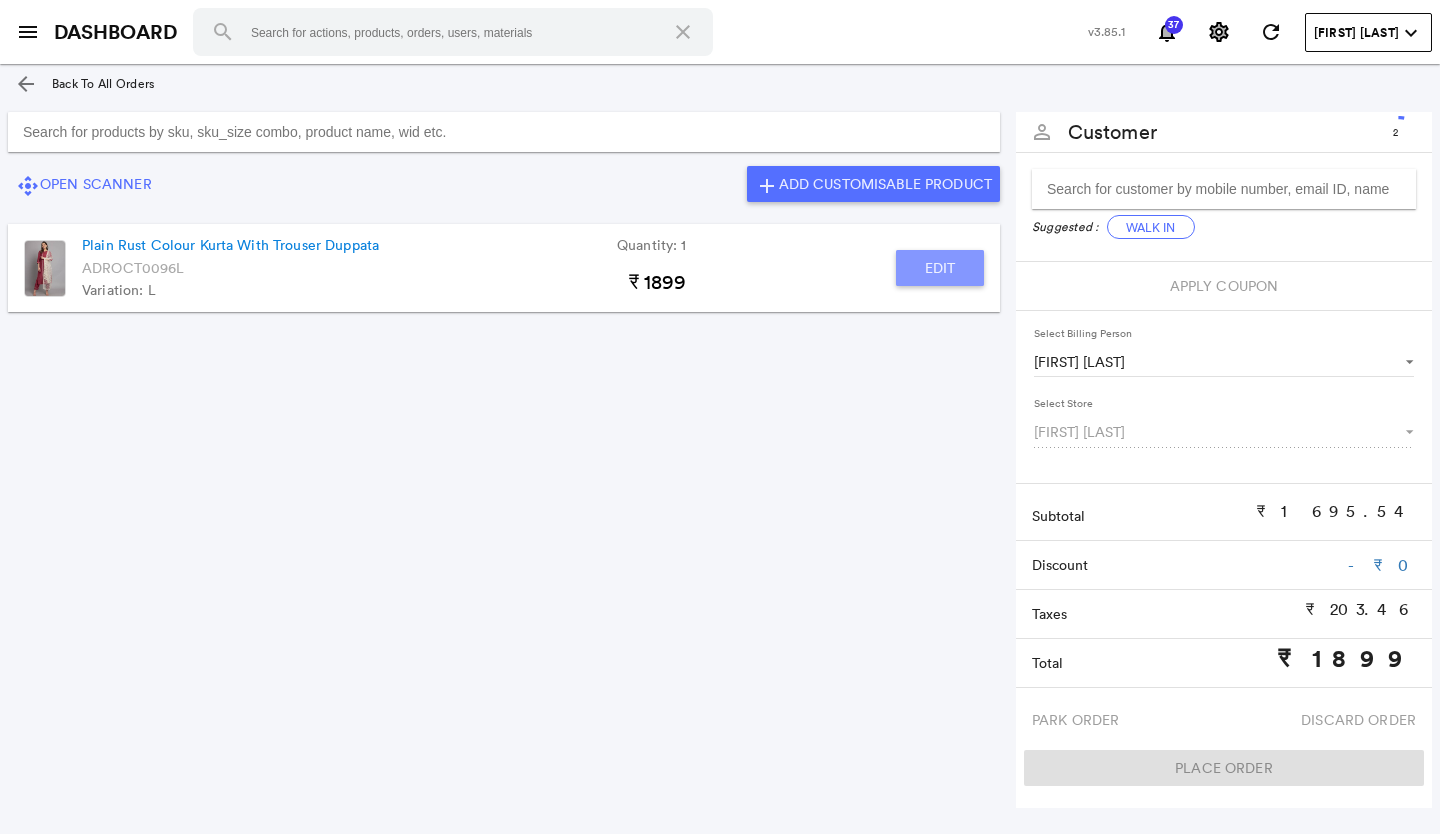 click on "Edit" at bounding box center (940, 268) 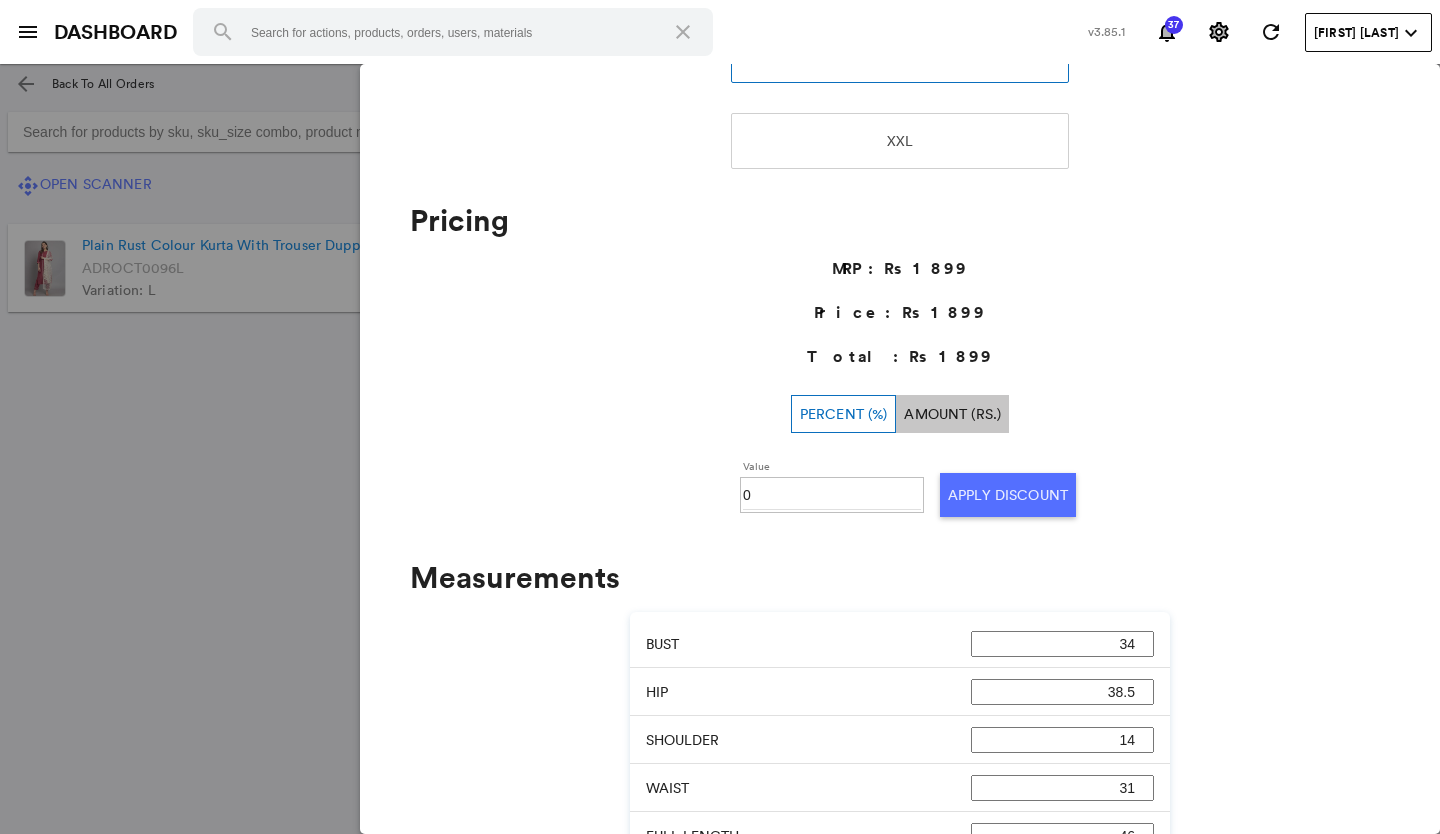 scroll, scrollTop: 700, scrollLeft: 0, axis: vertical 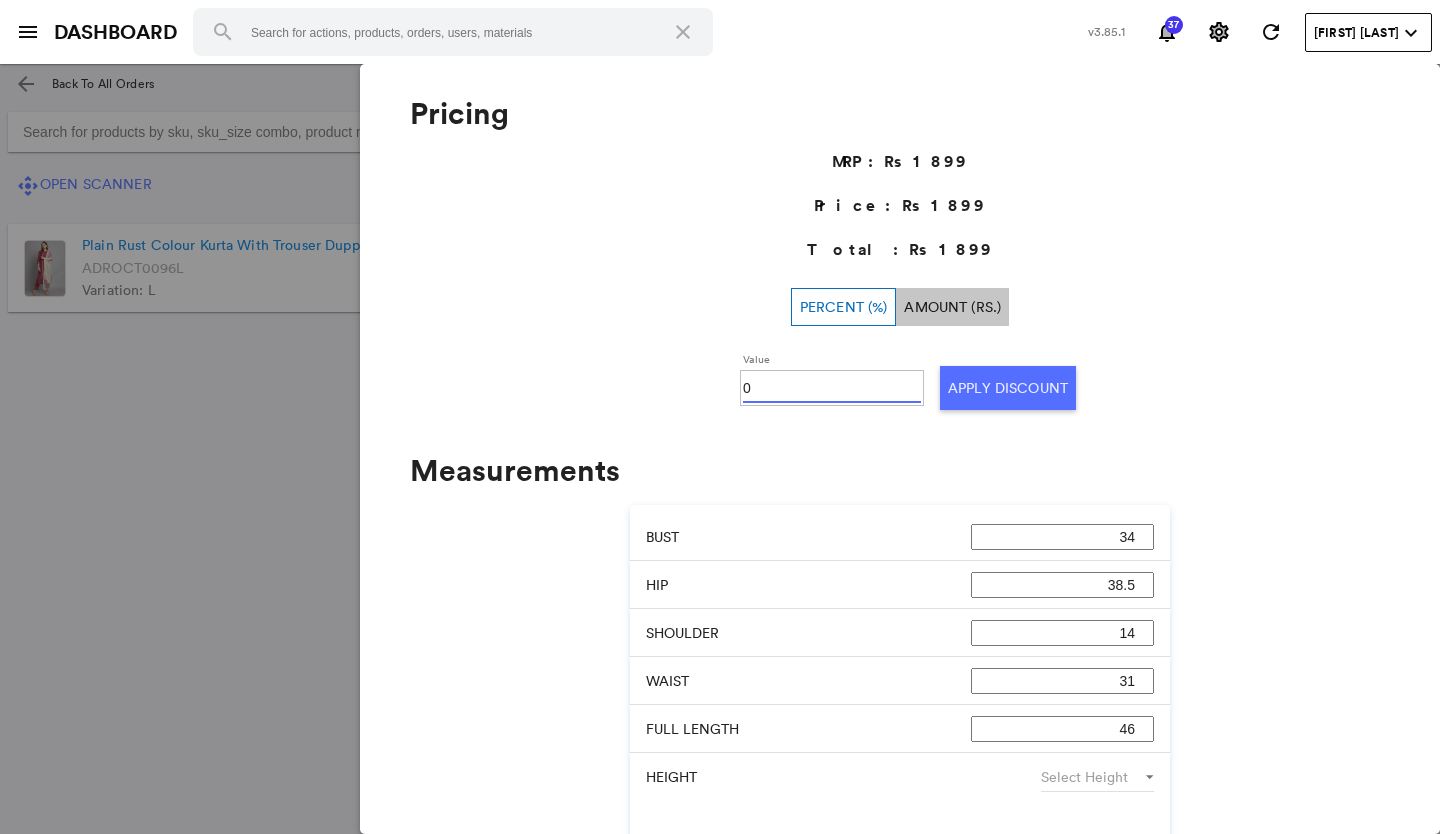 click on "0" at bounding box center (832, 388) 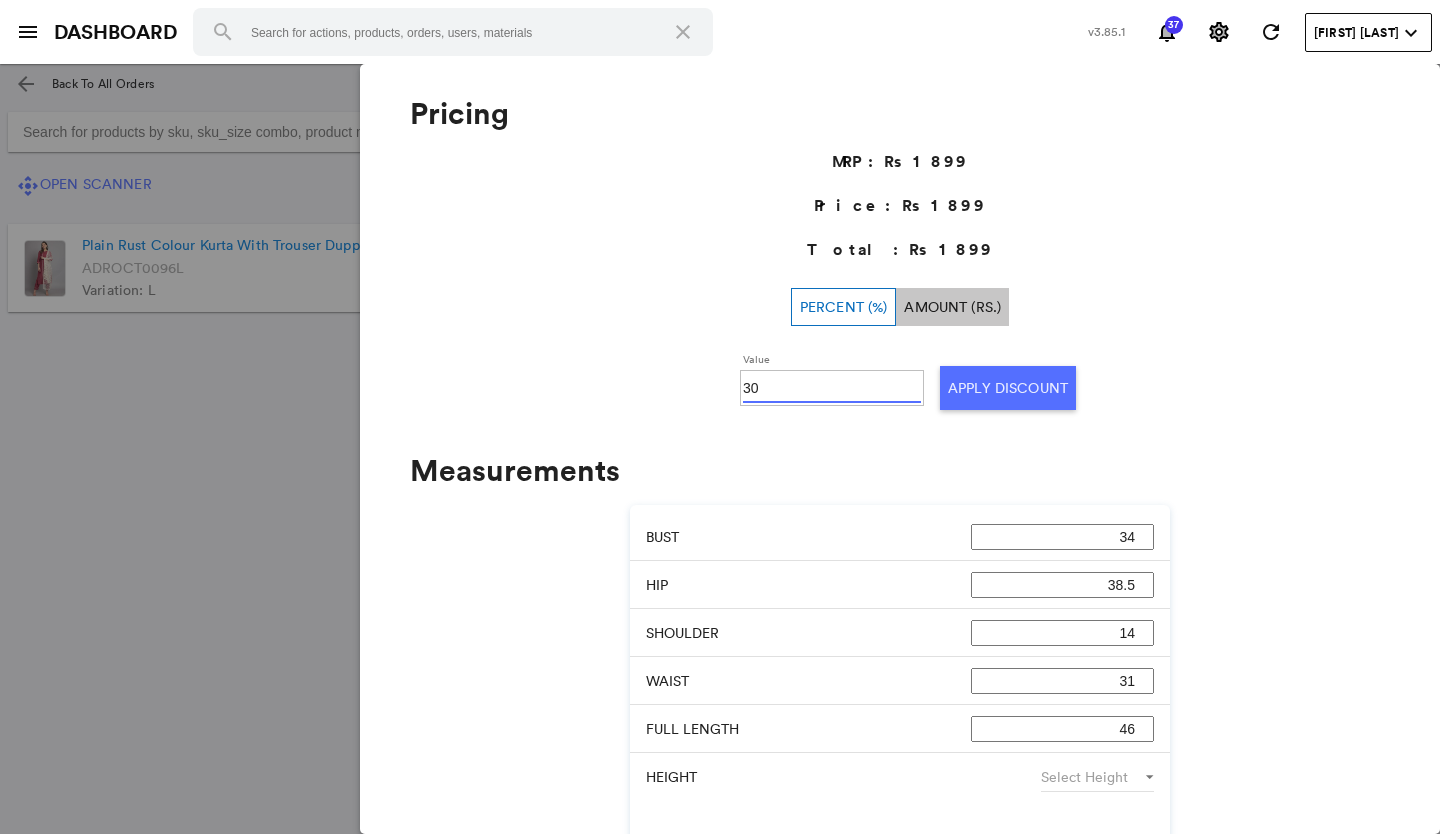 type on "30" 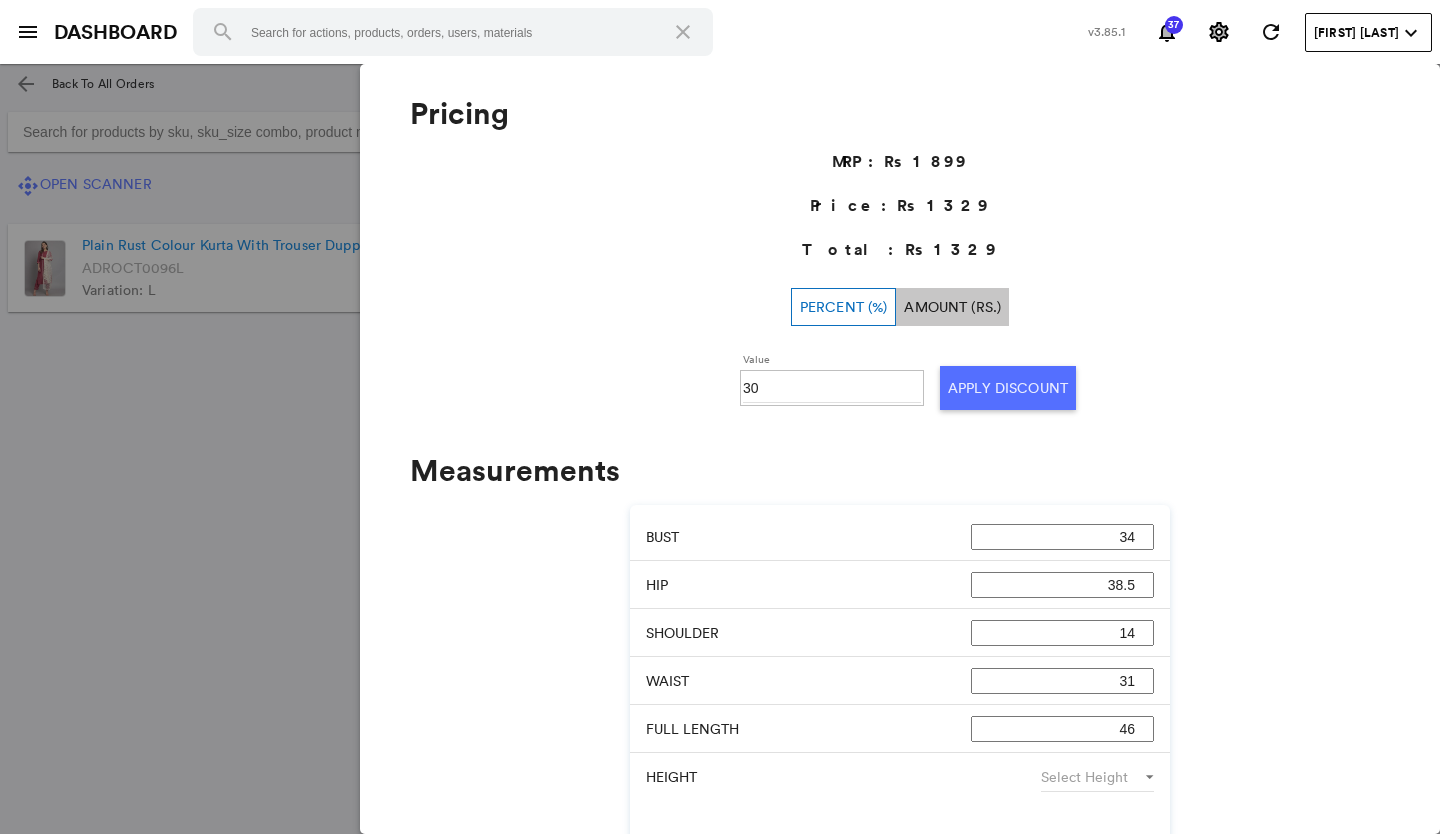 click at bounding box center [720, 449] 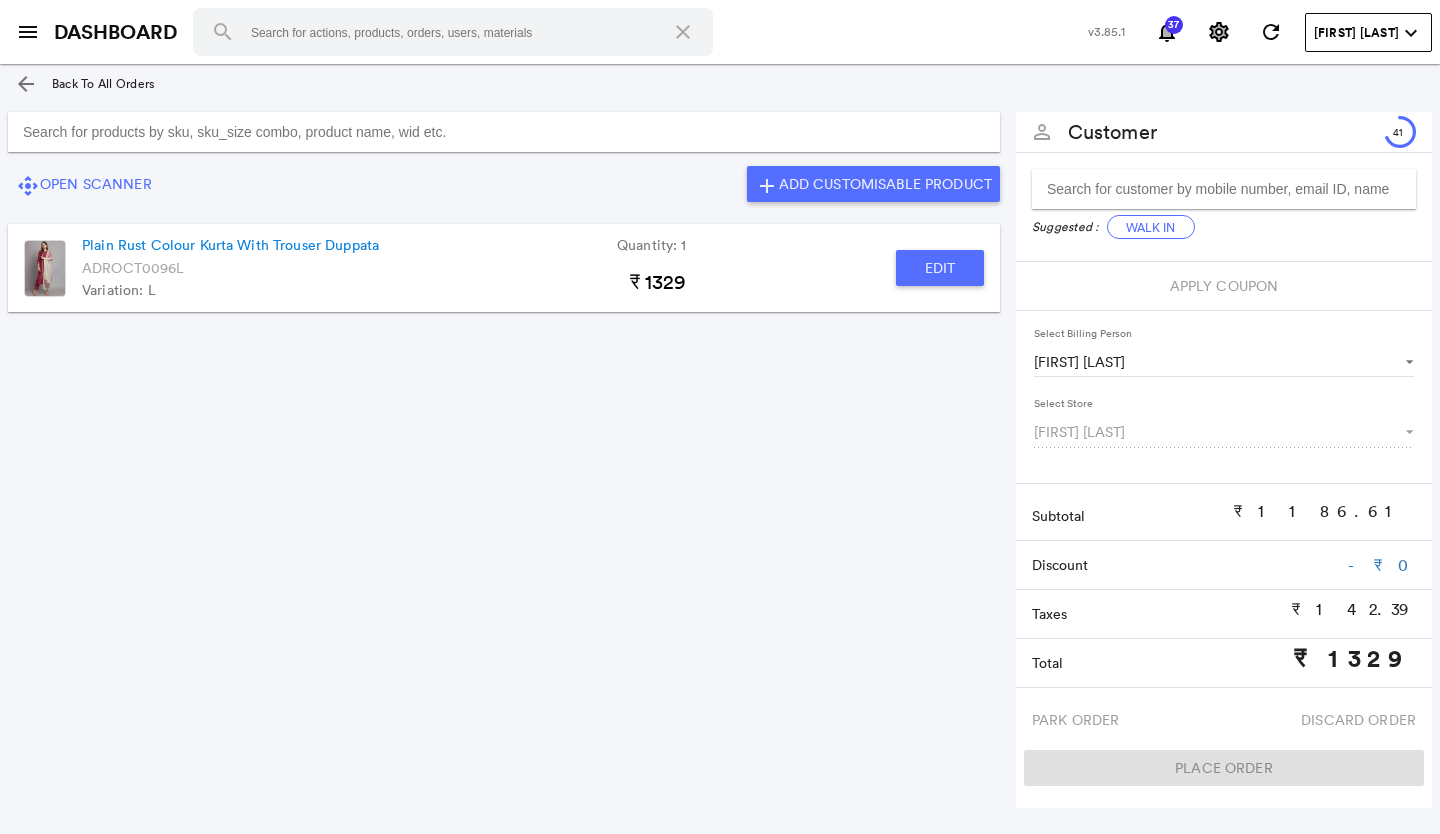 click at bounding box center [504, 132] 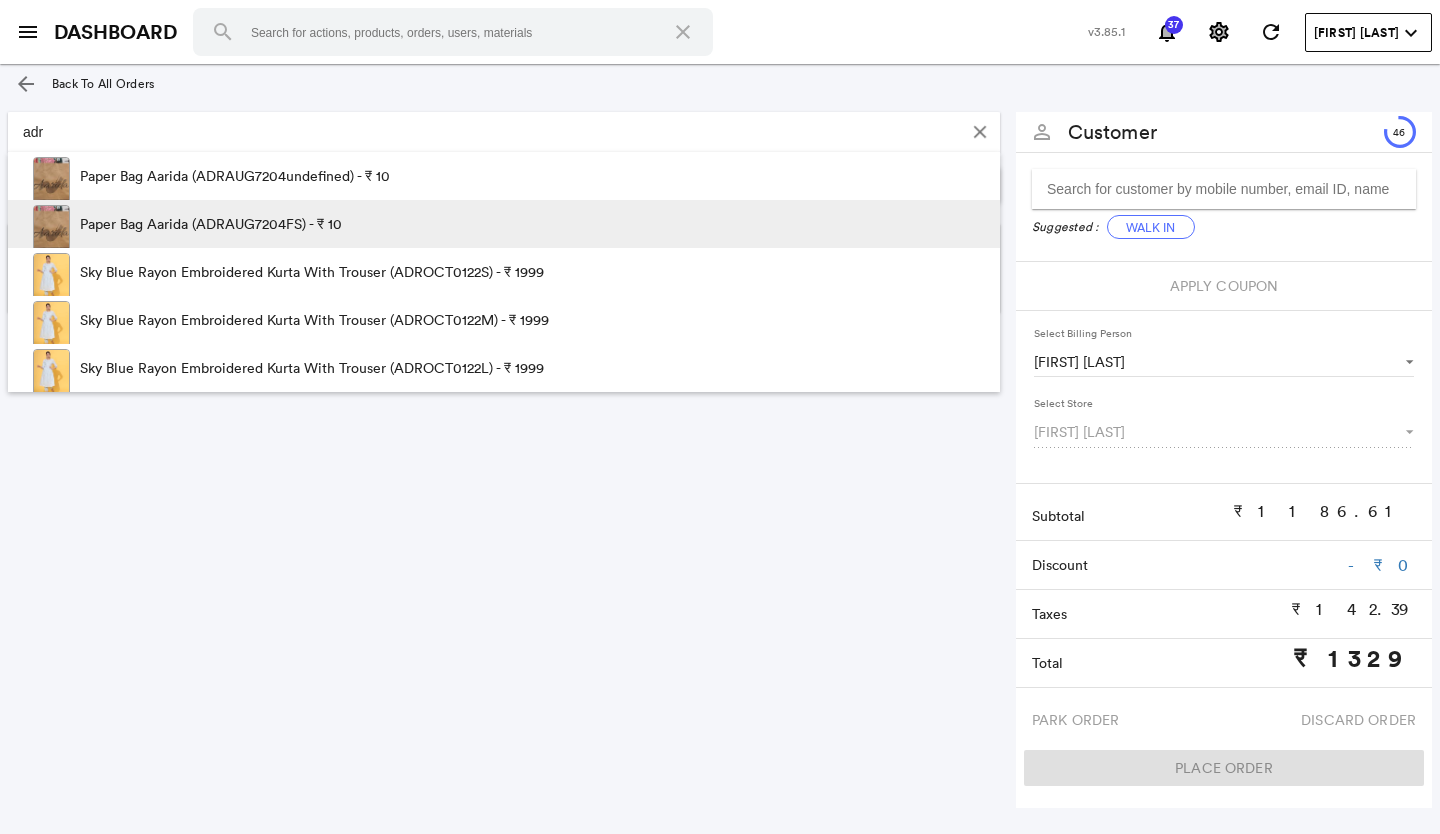 type on "adr" 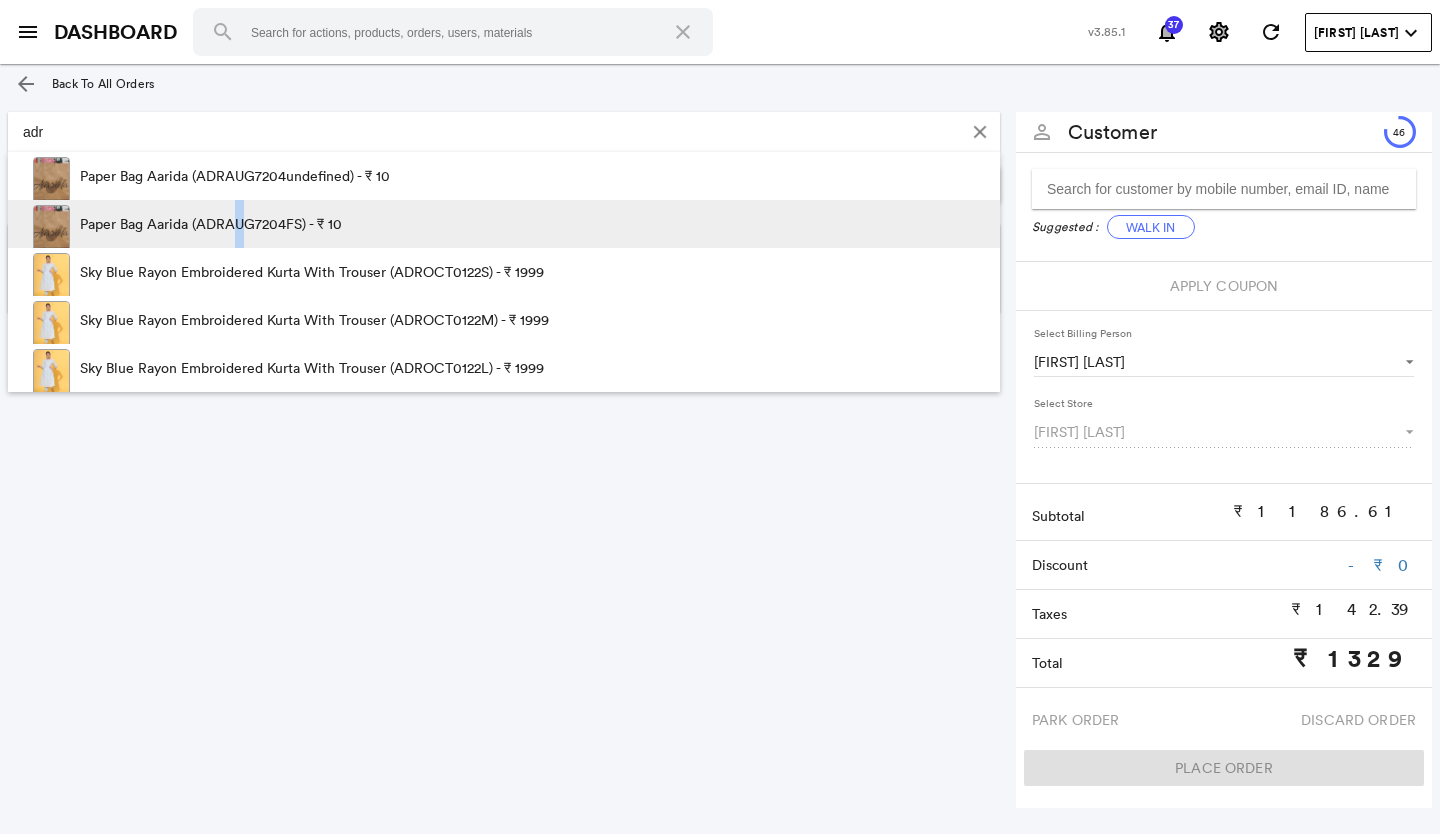 drag, startPoint x: 232, startPoint y: 224, endPoint x: 244, endPoint y: 231, distance: 13.892444 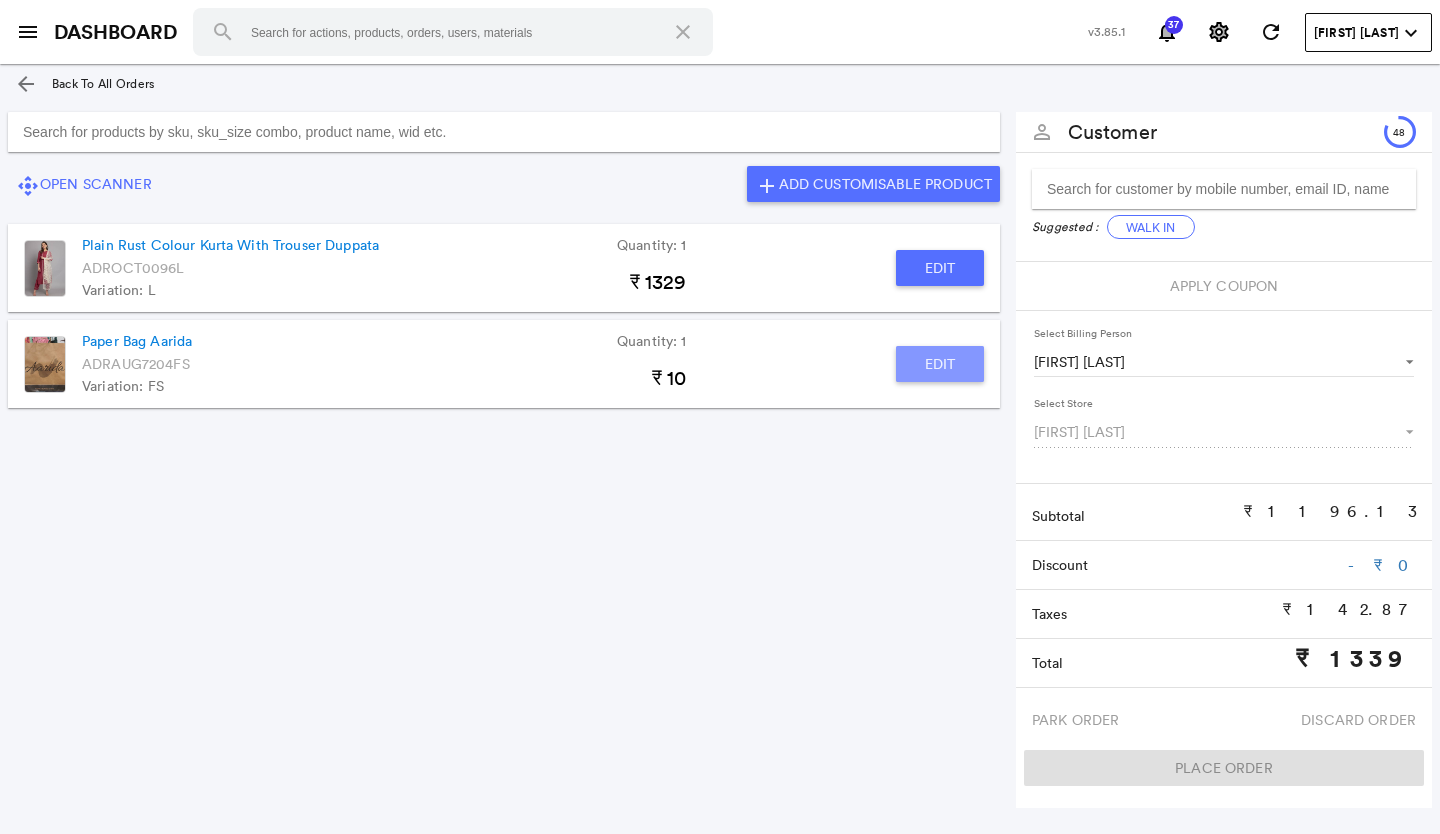 click on "Edit" at bounding box center [940, 268] 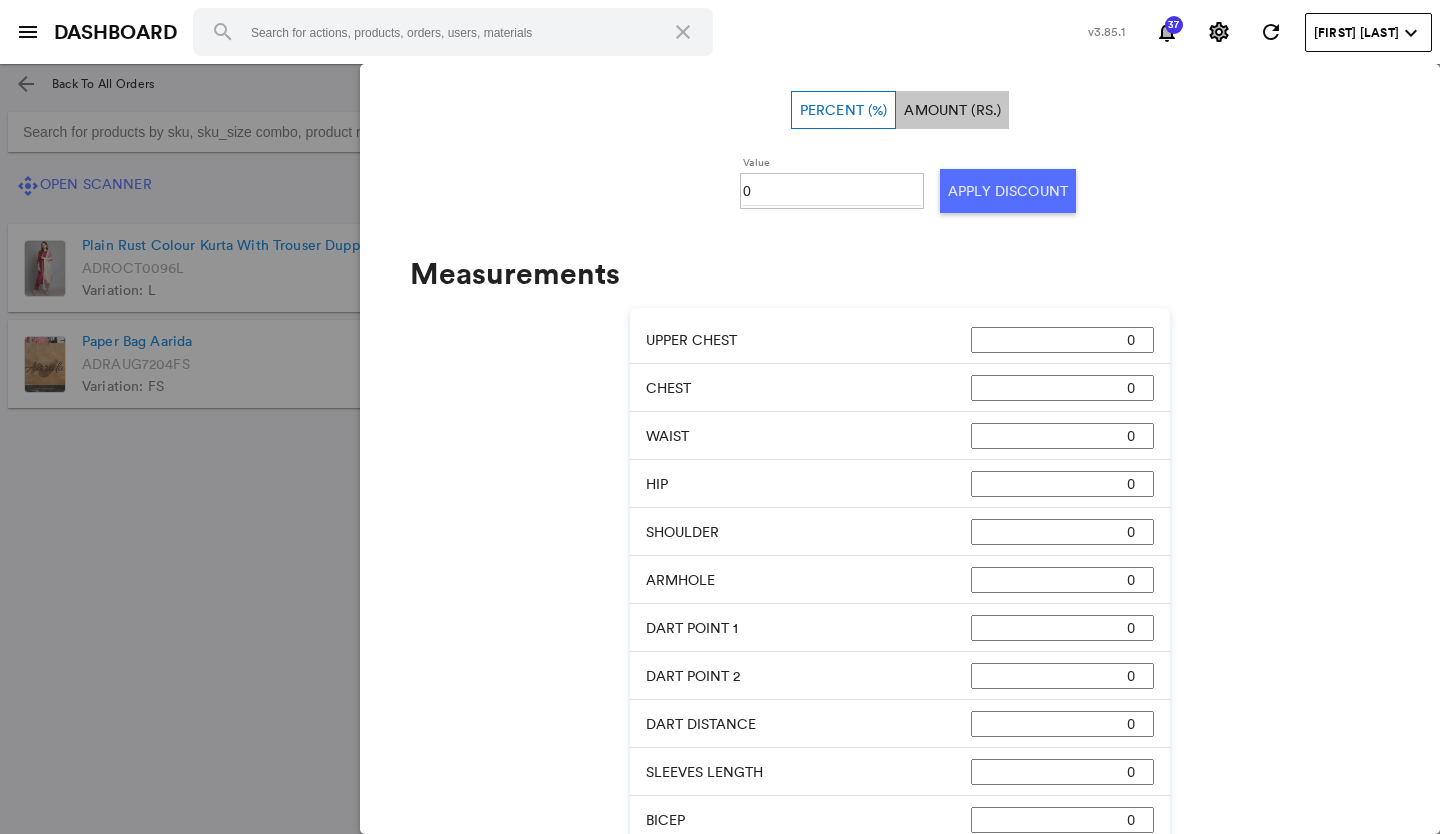 scroll, scrollTop: 675, scrollLeft: 0, axis: vertical 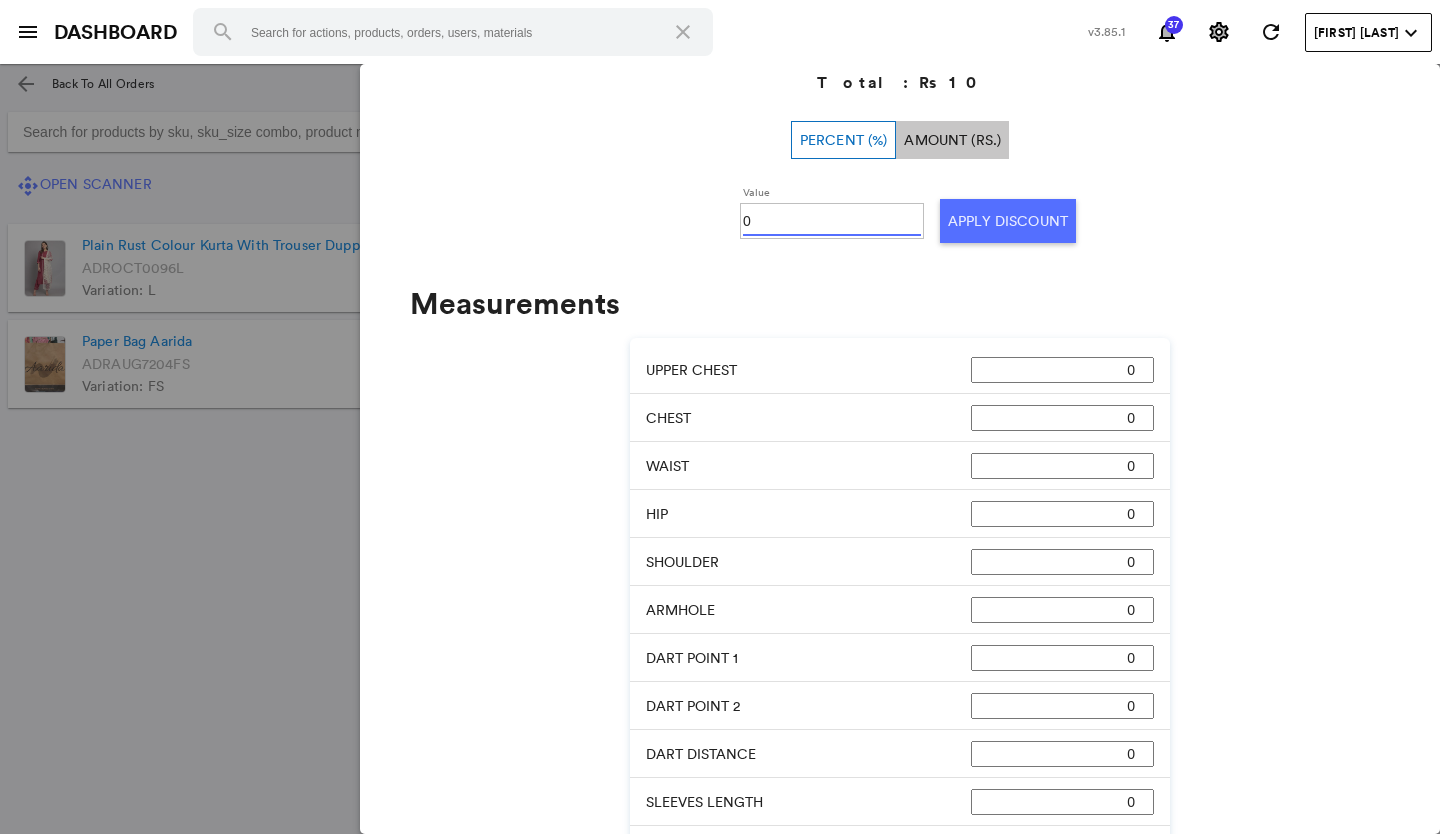 click on "0" at bounding box center [832, 221] 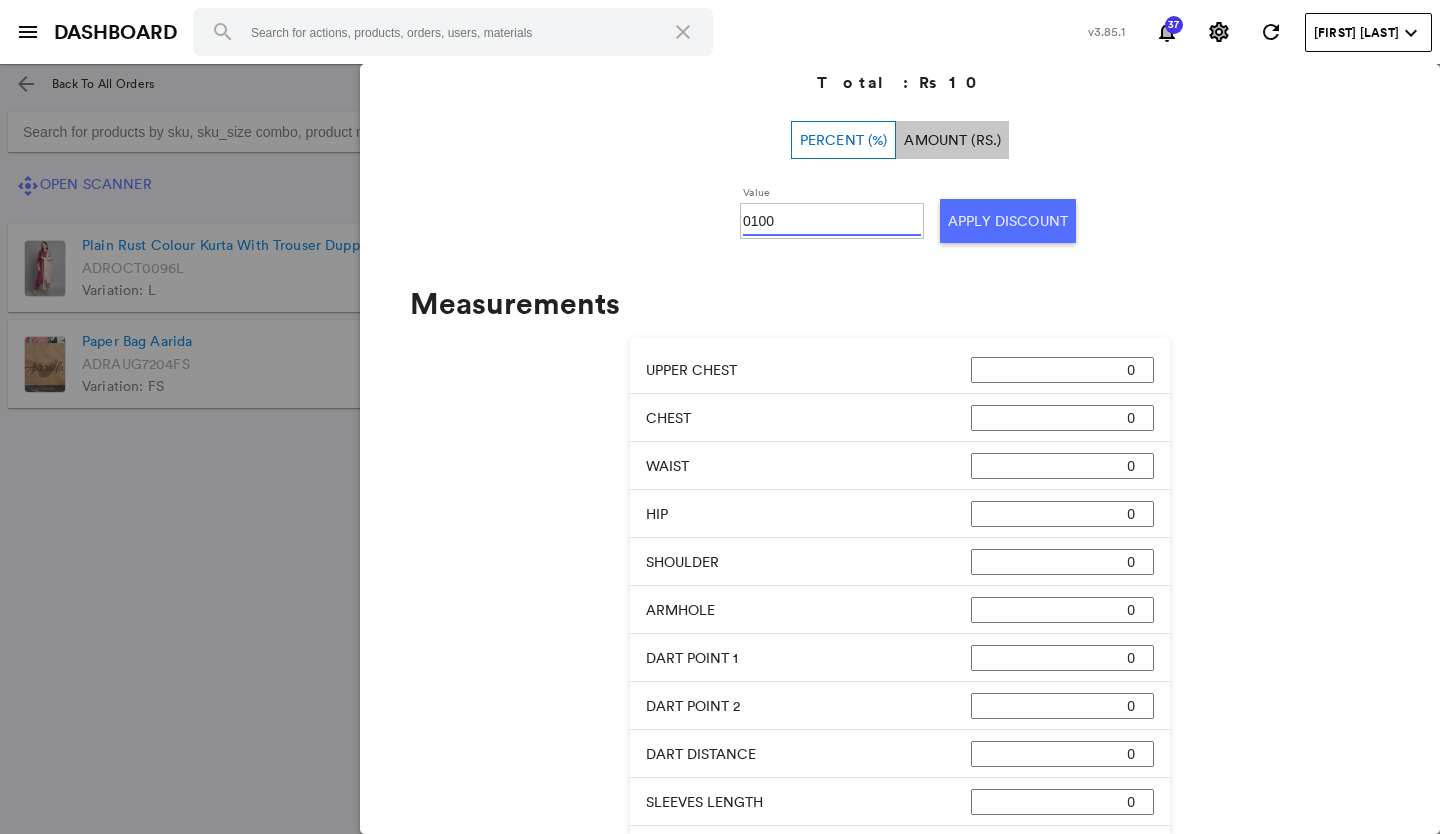 type on "0100" 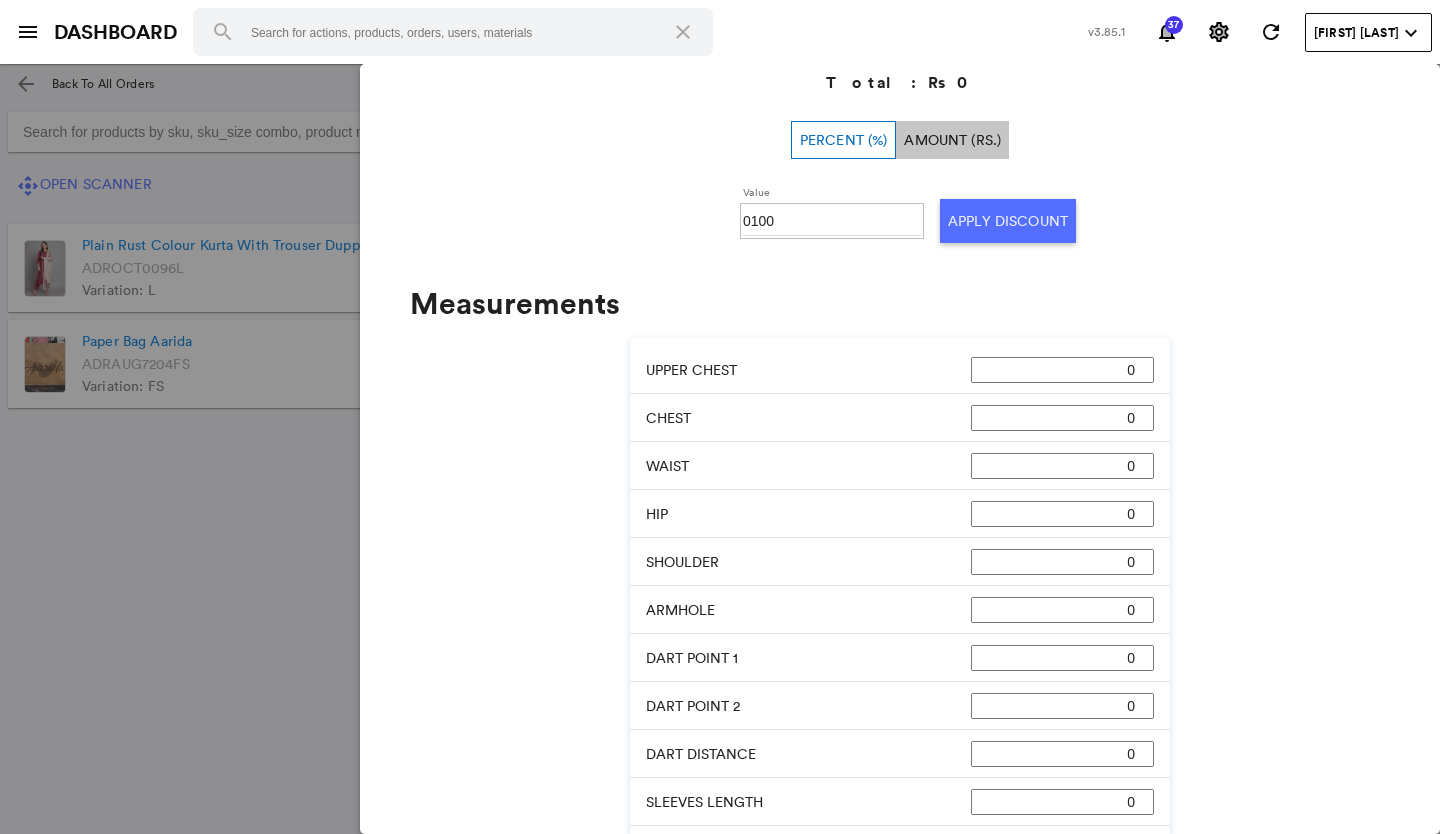 click at bounding box center [720, 449] 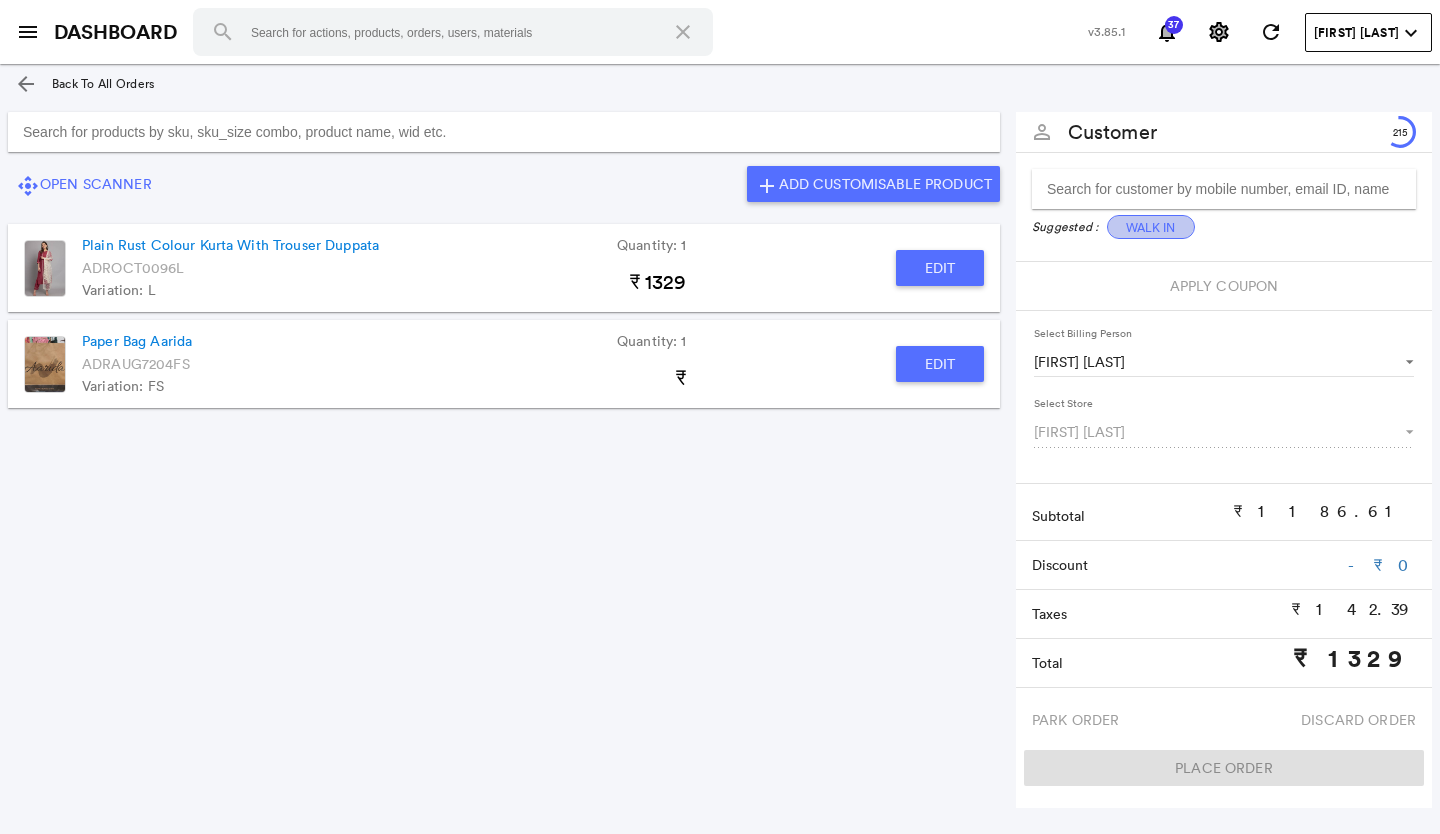 click on "Walk In" at bounding box center [1151, 227] 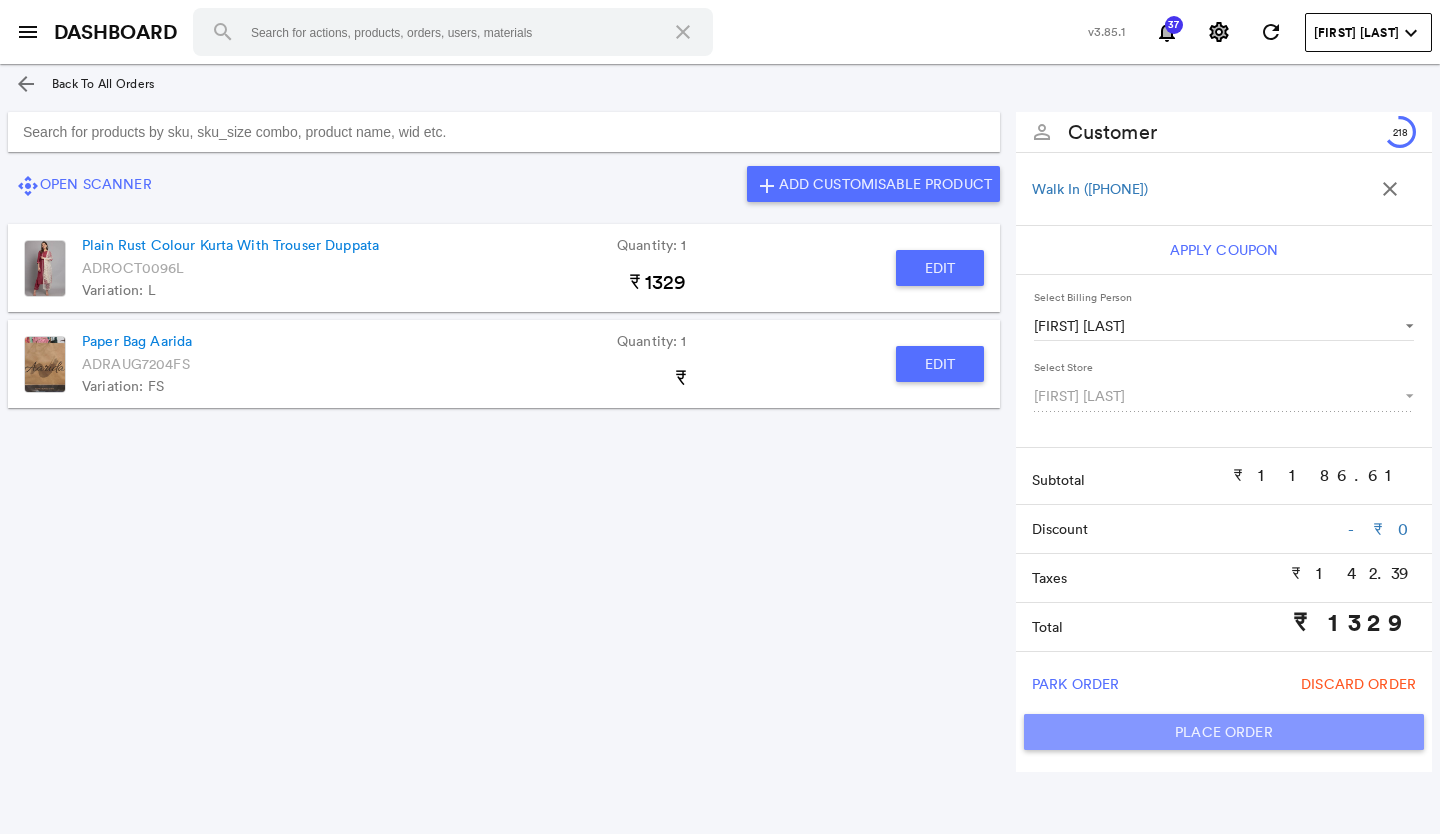 click on "Place Order" at bounding box center (1224, 732) 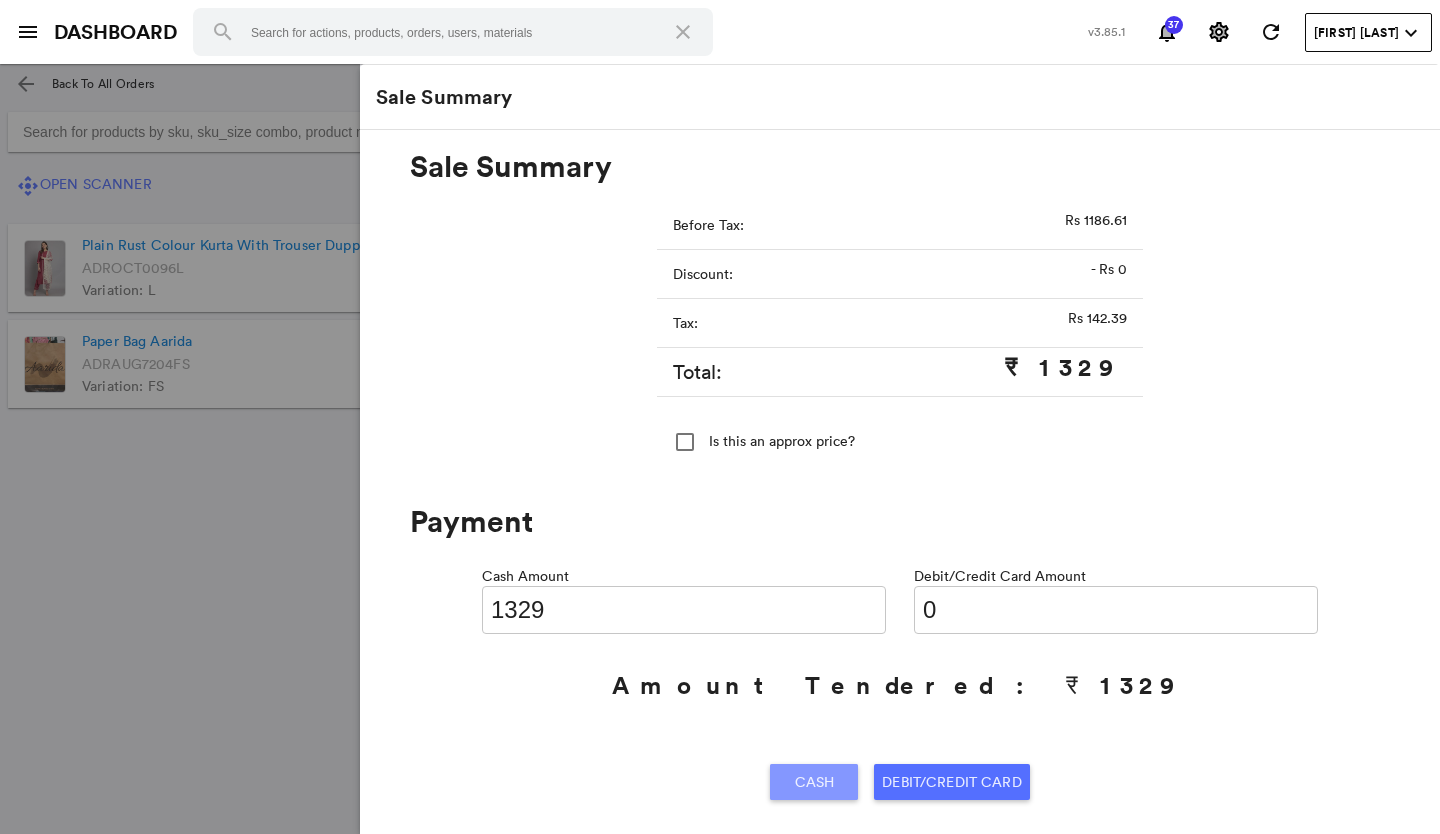 click on "Cash" at bounding box center (815, 782) 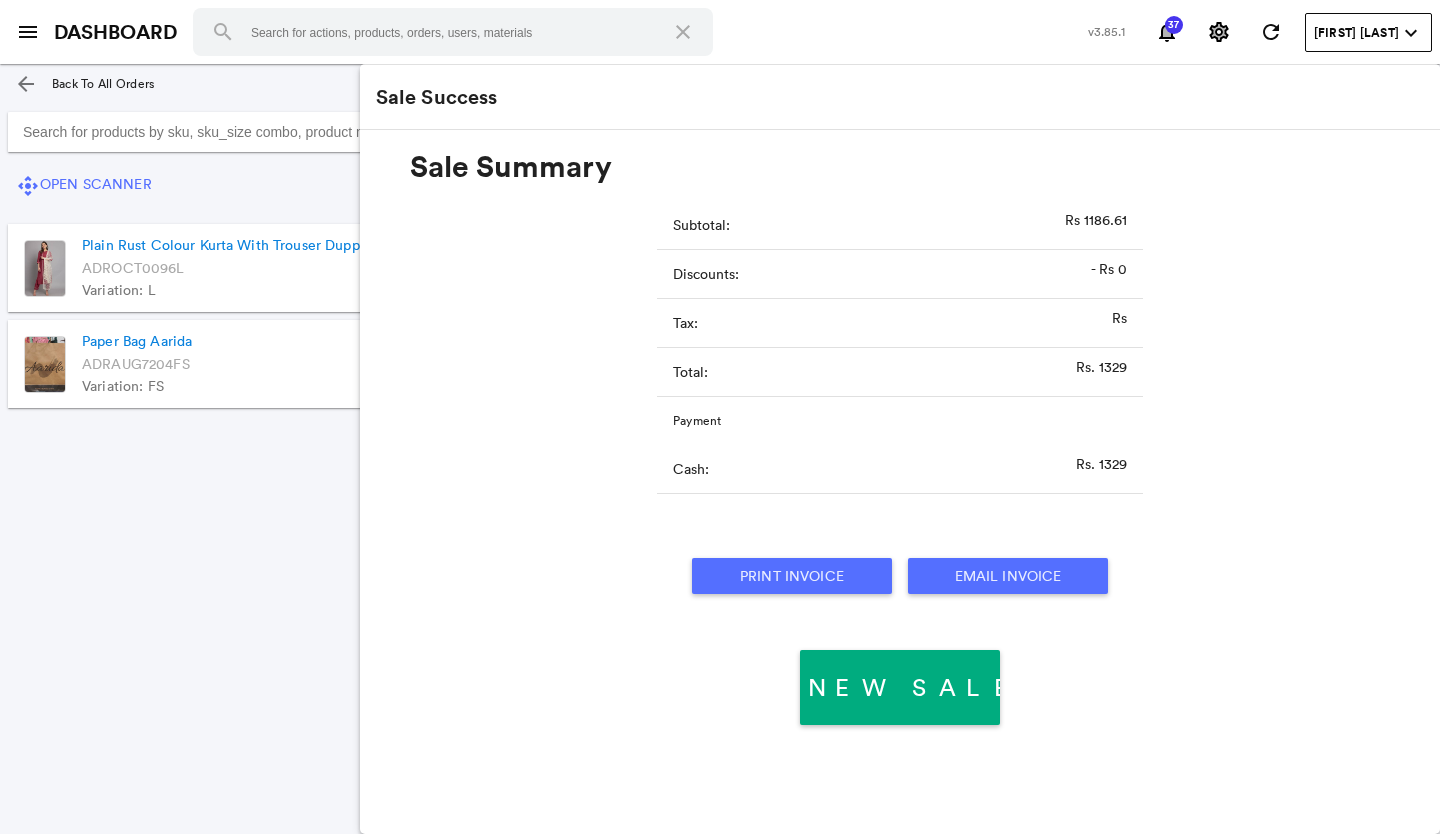 click on "Print Invoice" at bounding box center (792, 576) 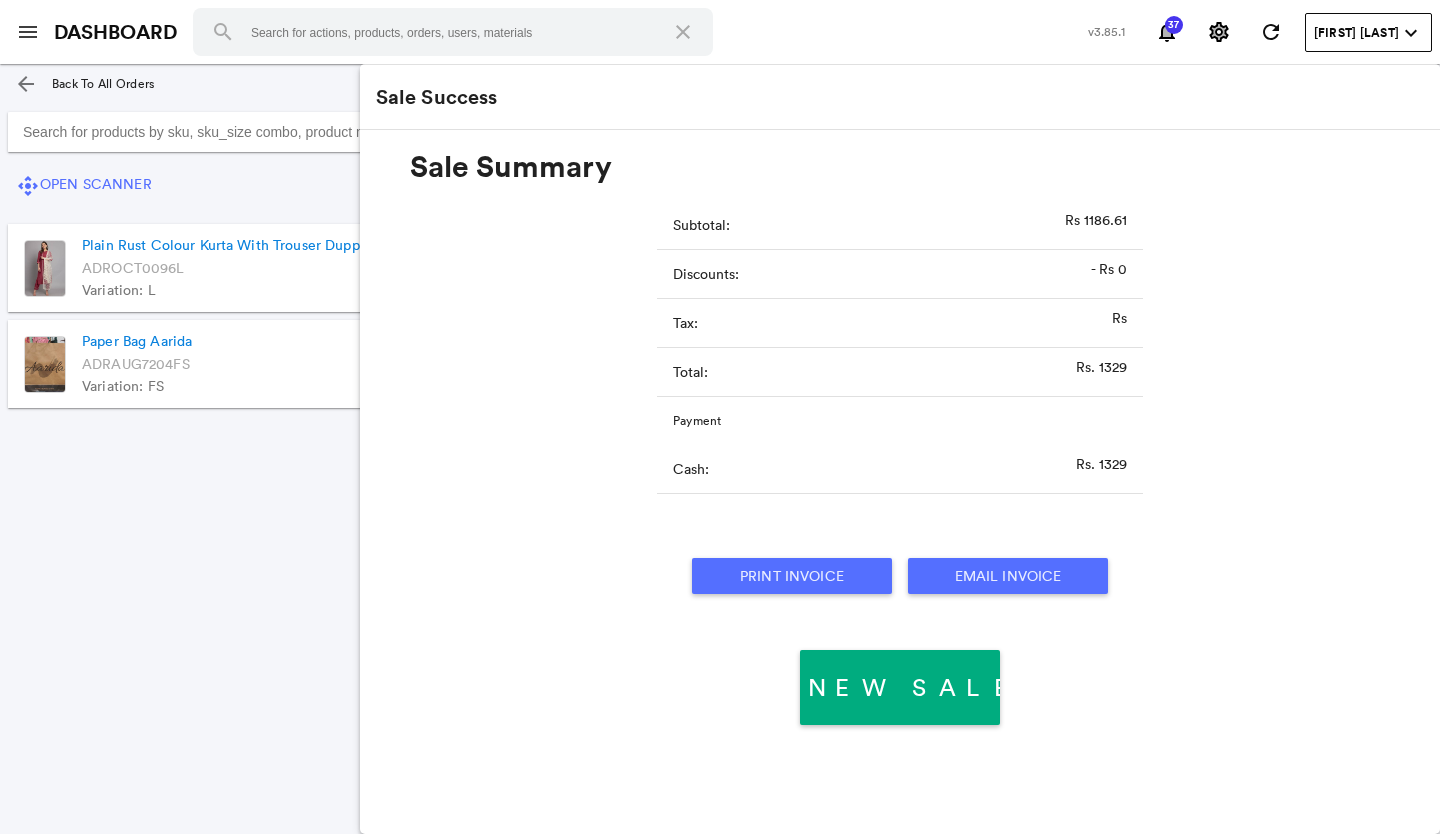 click on "menu" at bounding box center [28, 32] 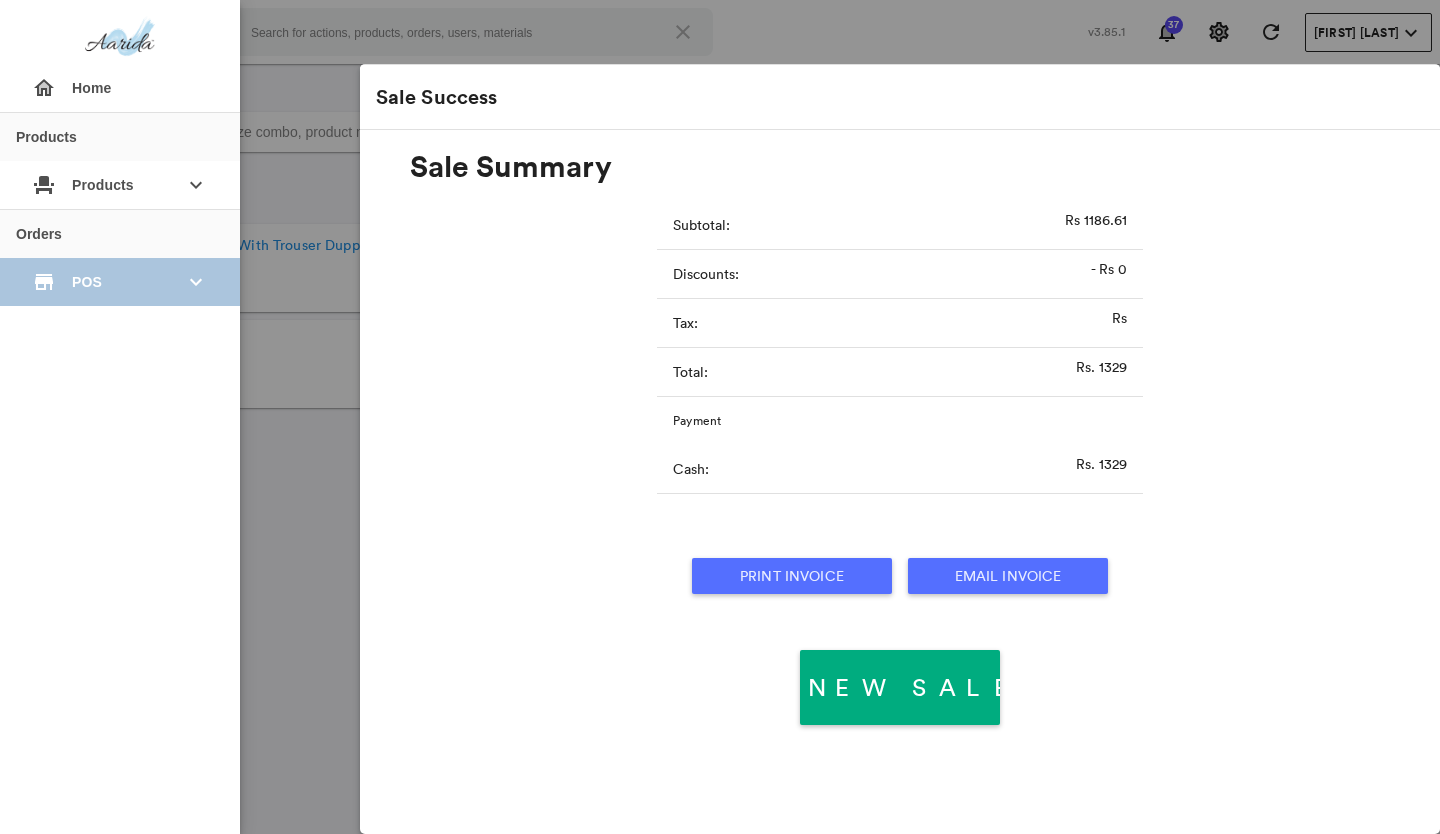 click on "POS" at bounding box center (120, 185) 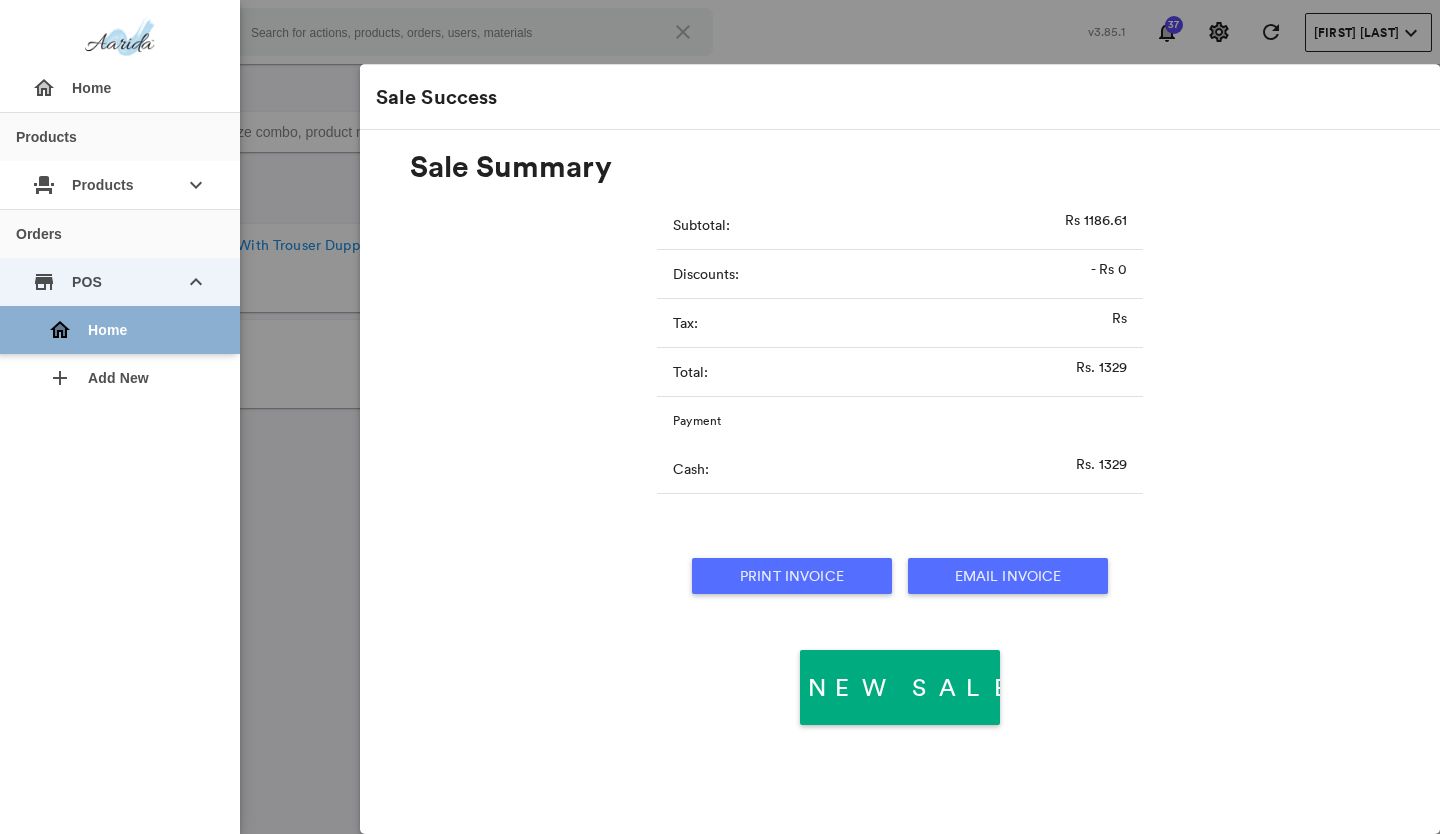 click on "home Home" at bounding box center (128, 330) 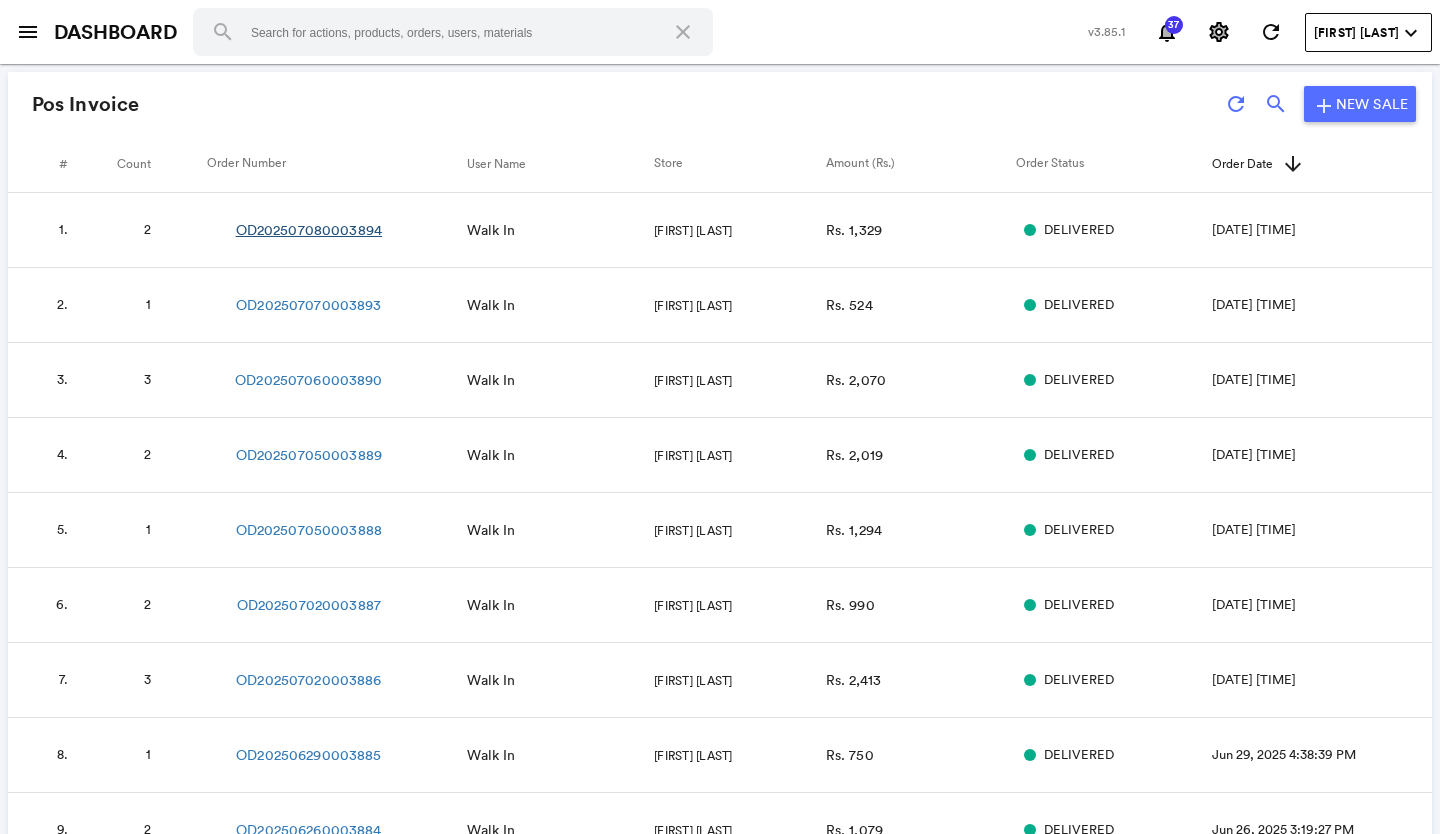 click on "OD202507080003894" at bounding box center [309, 230] 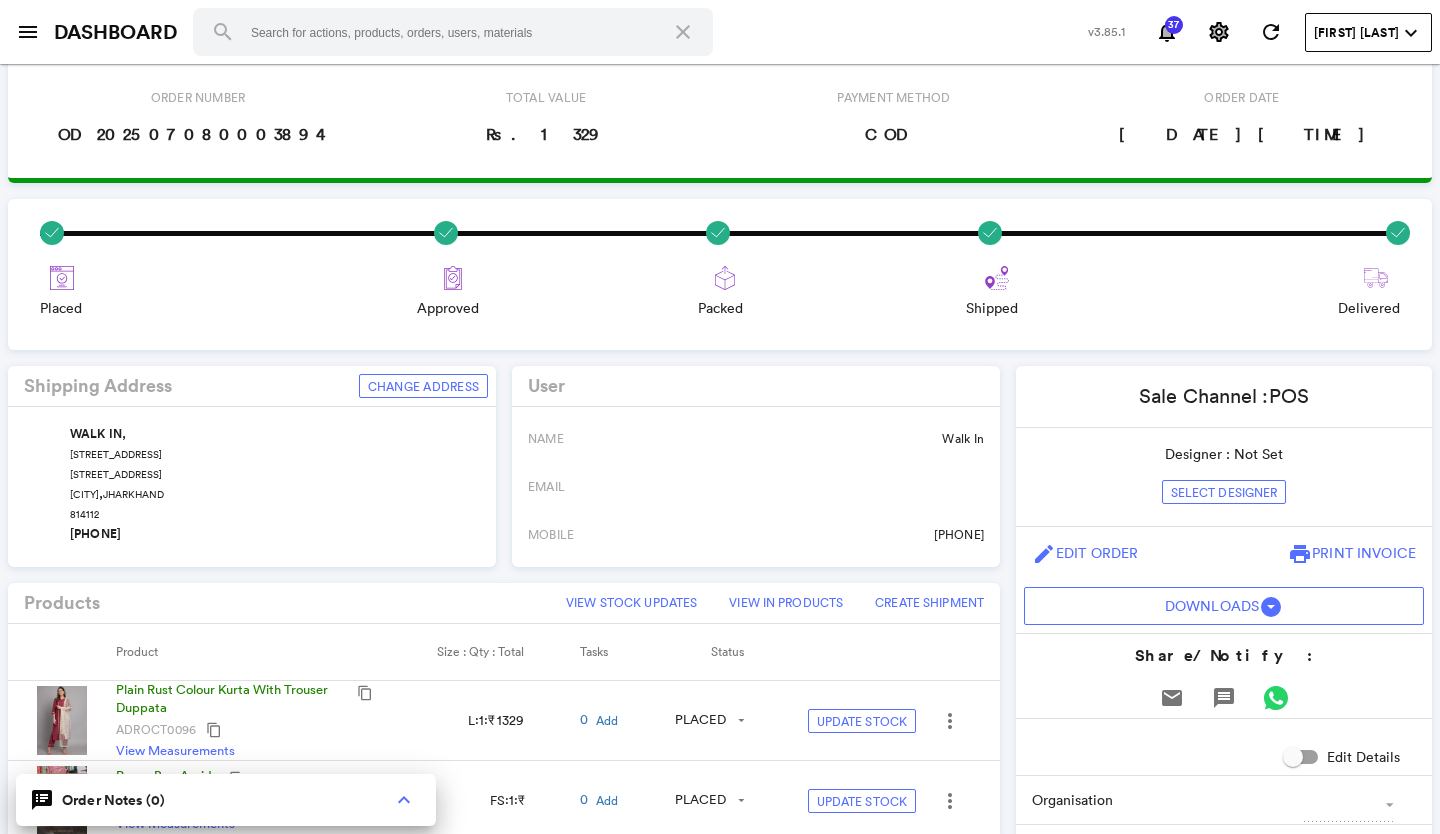 scroll, scrollTop: 500, scrollLeft: 0, axis: vertical 